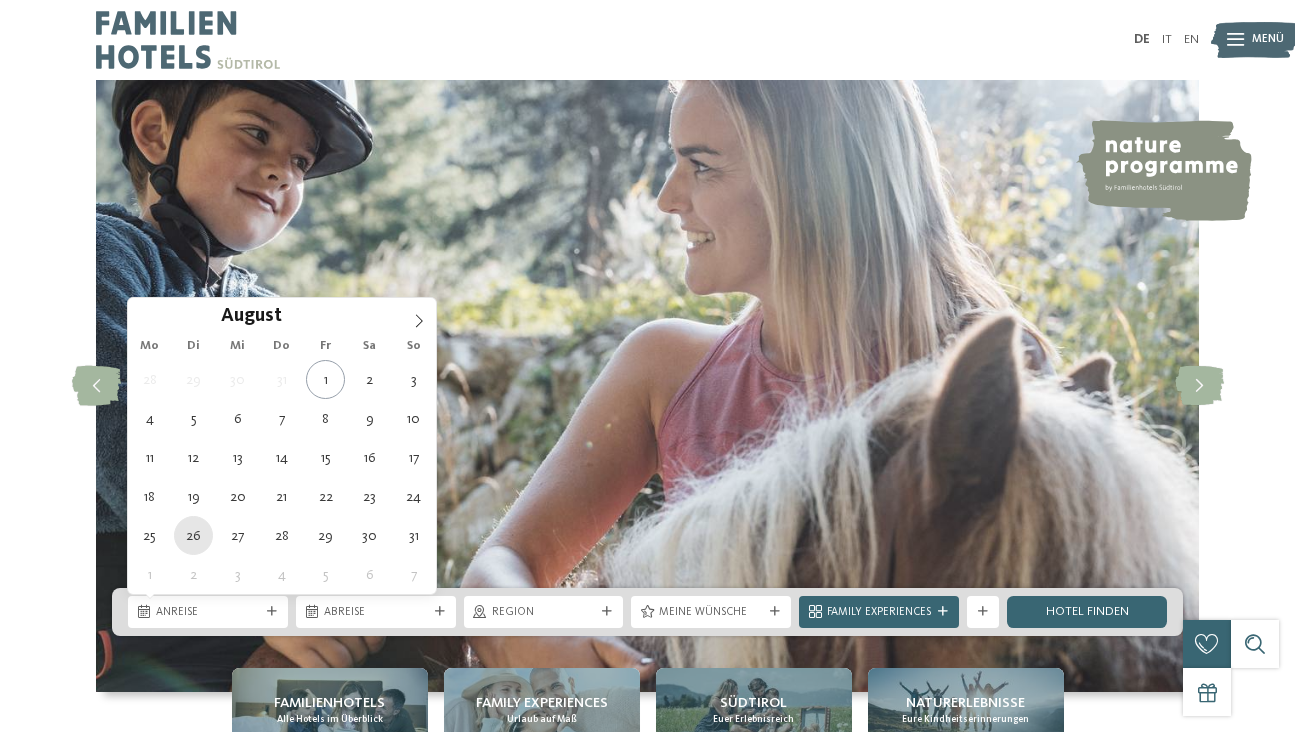 scroll, scrollTop: 0, scrollLeft: 0, axis: both 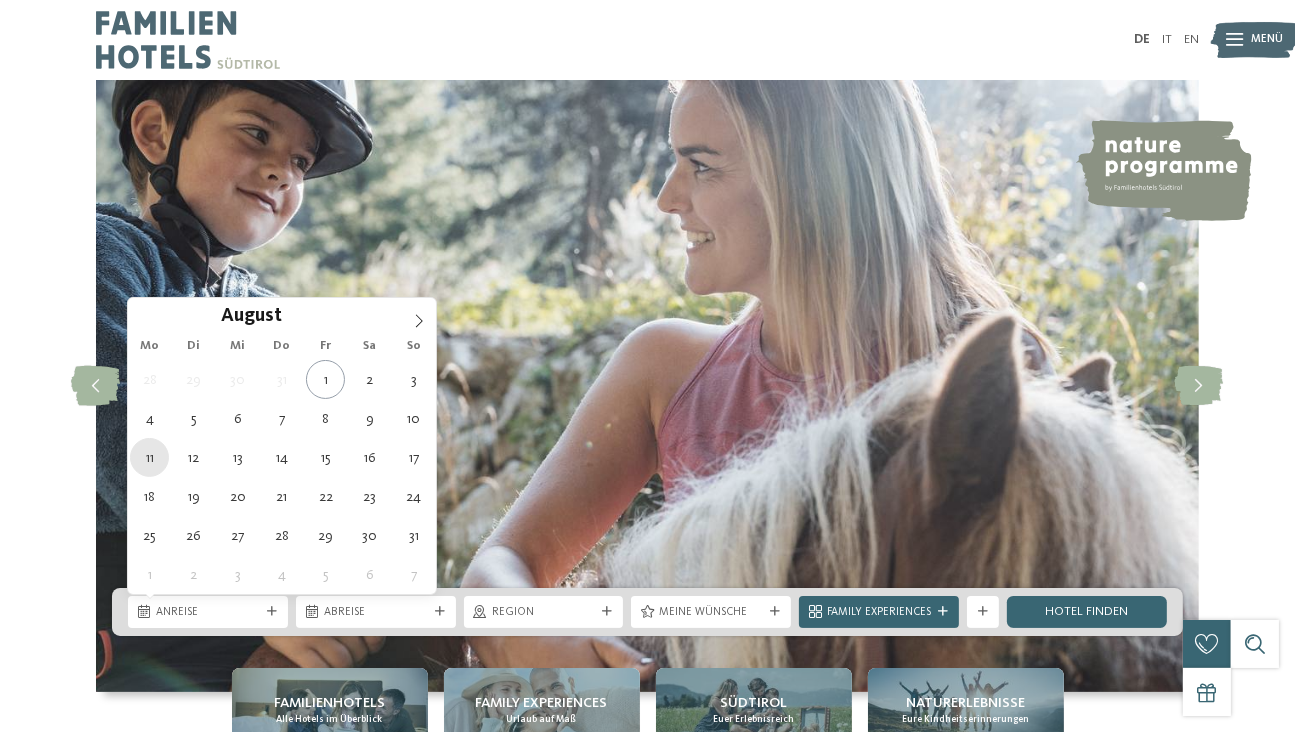 type on "[DATE]" 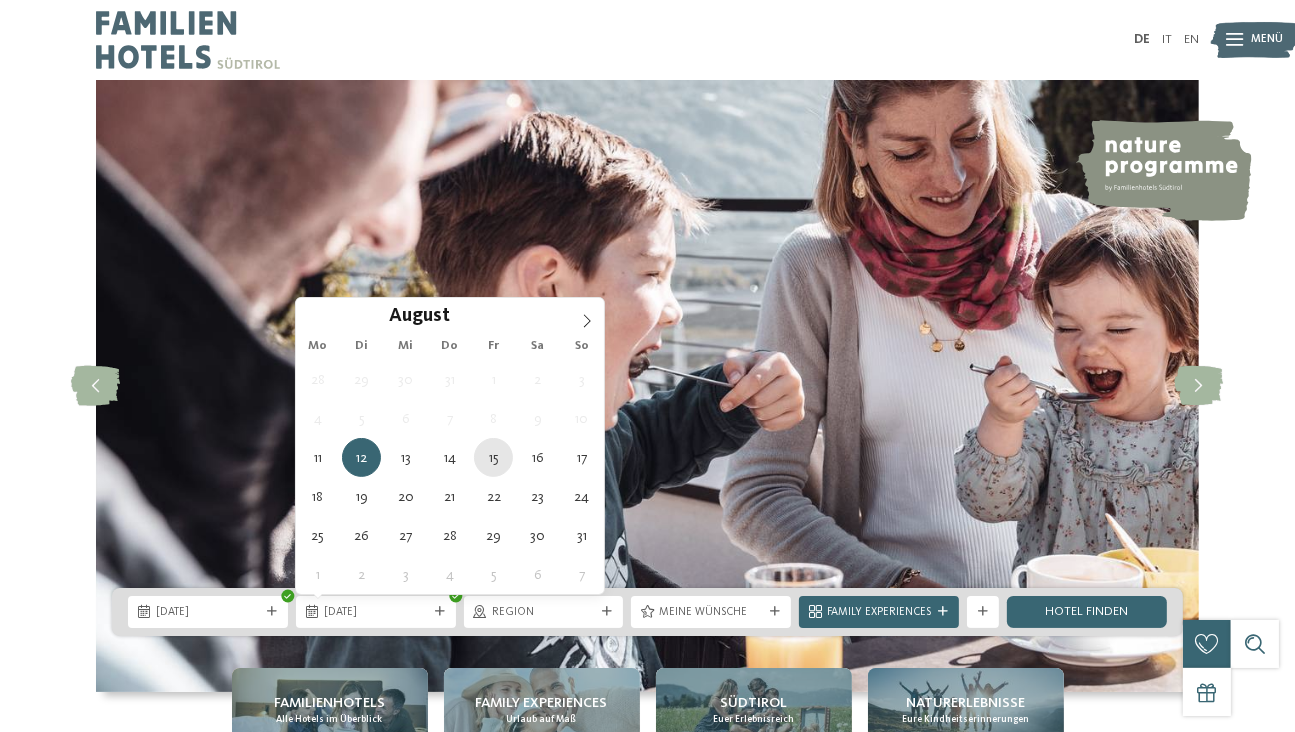 type on "15.08.2025" 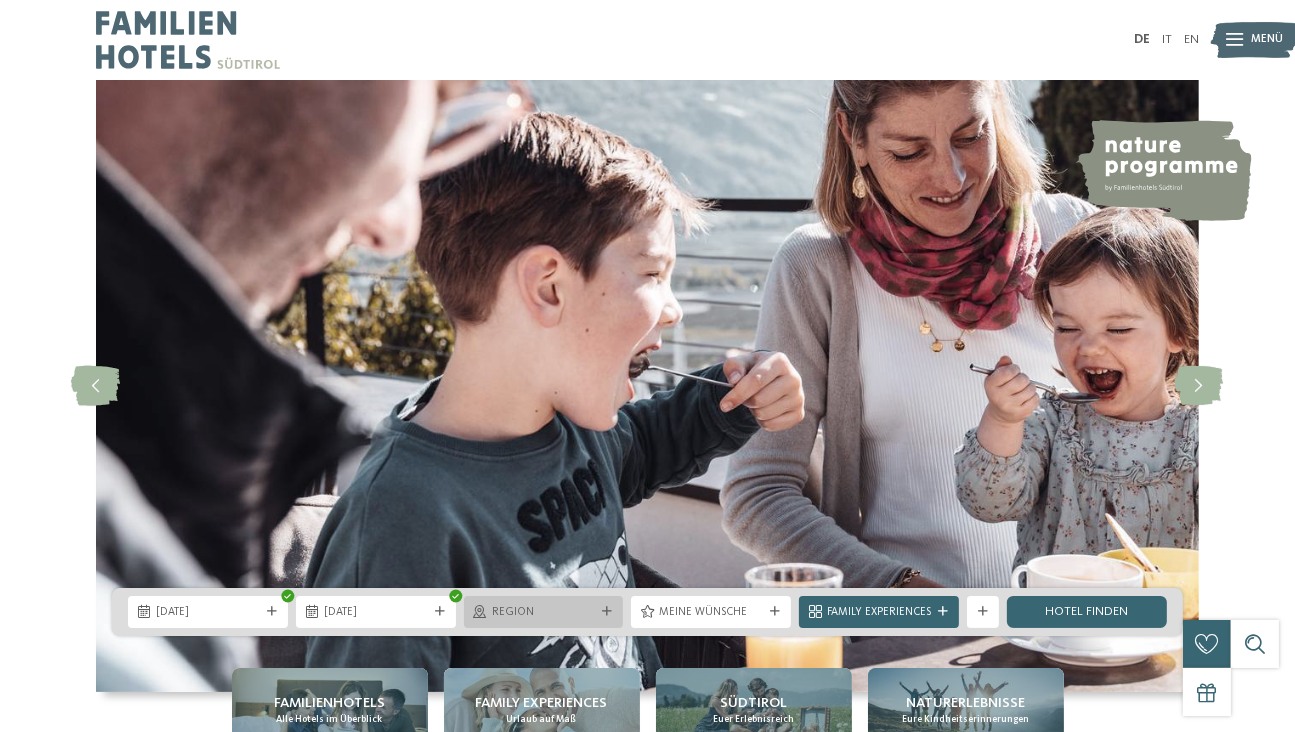 click on "Region" at bounding box center [544, 613] 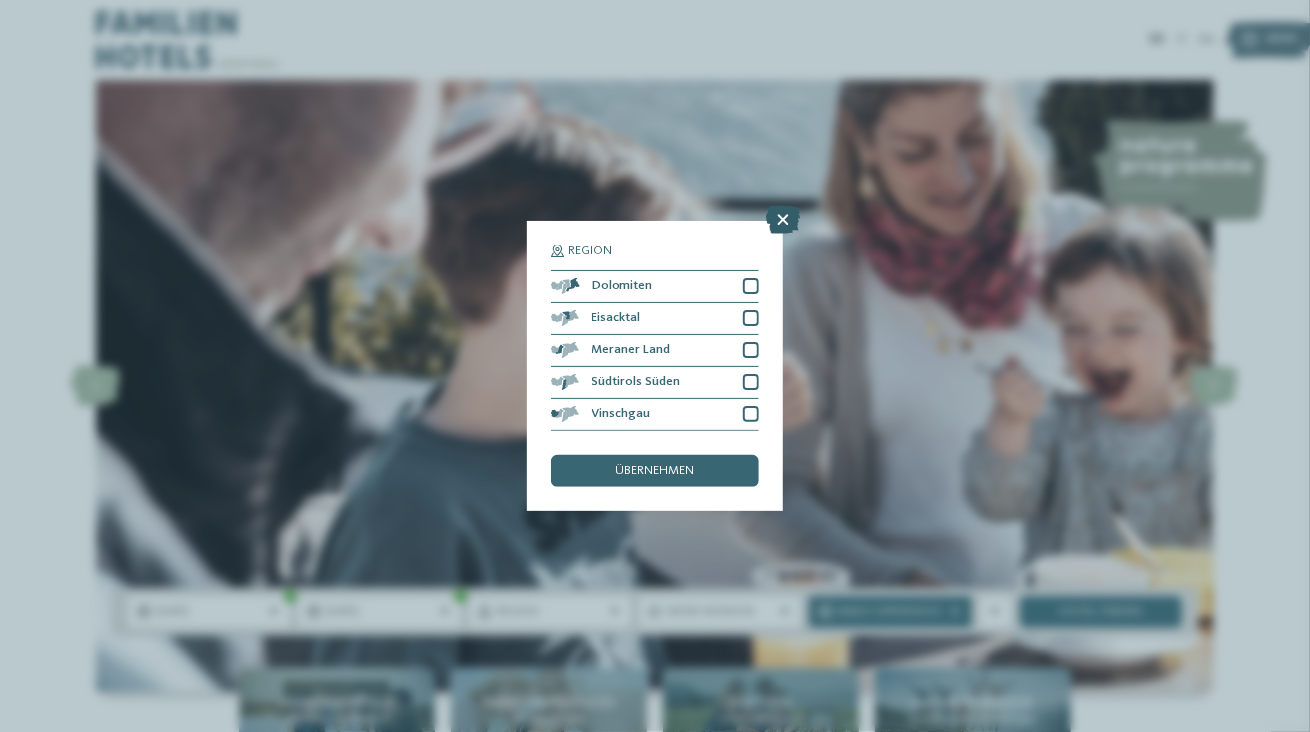 click at bounding box center (783, 220) 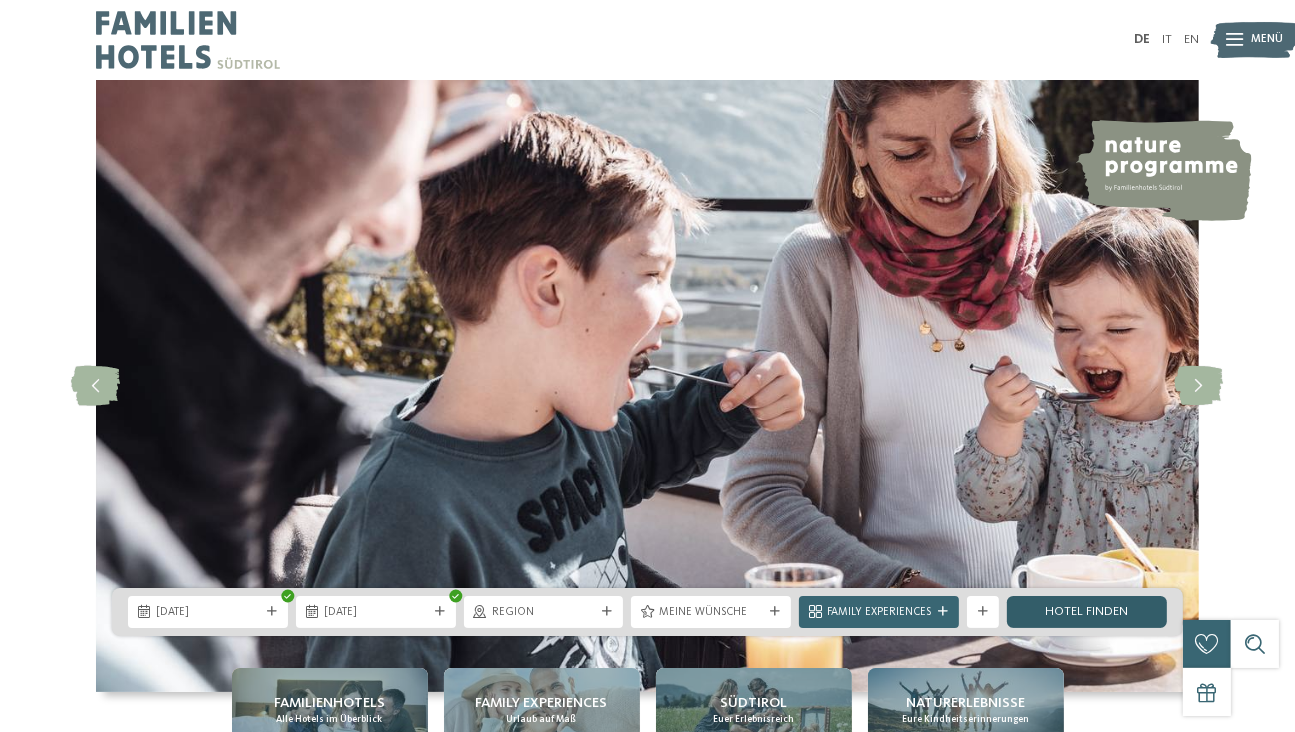 click on "Hotel finden" at bounding box center (1087, 612) 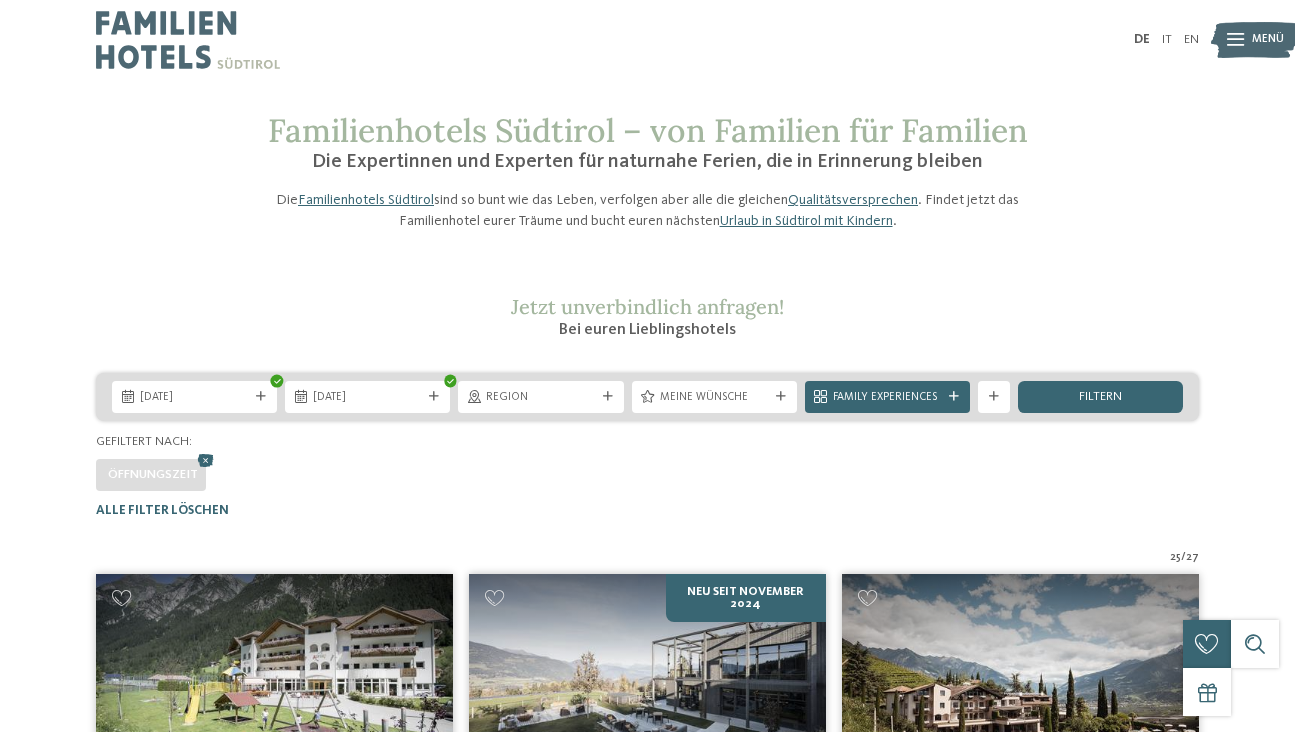 scroll, scrollTop: 201, scrollLeft: 0, axis: vertical 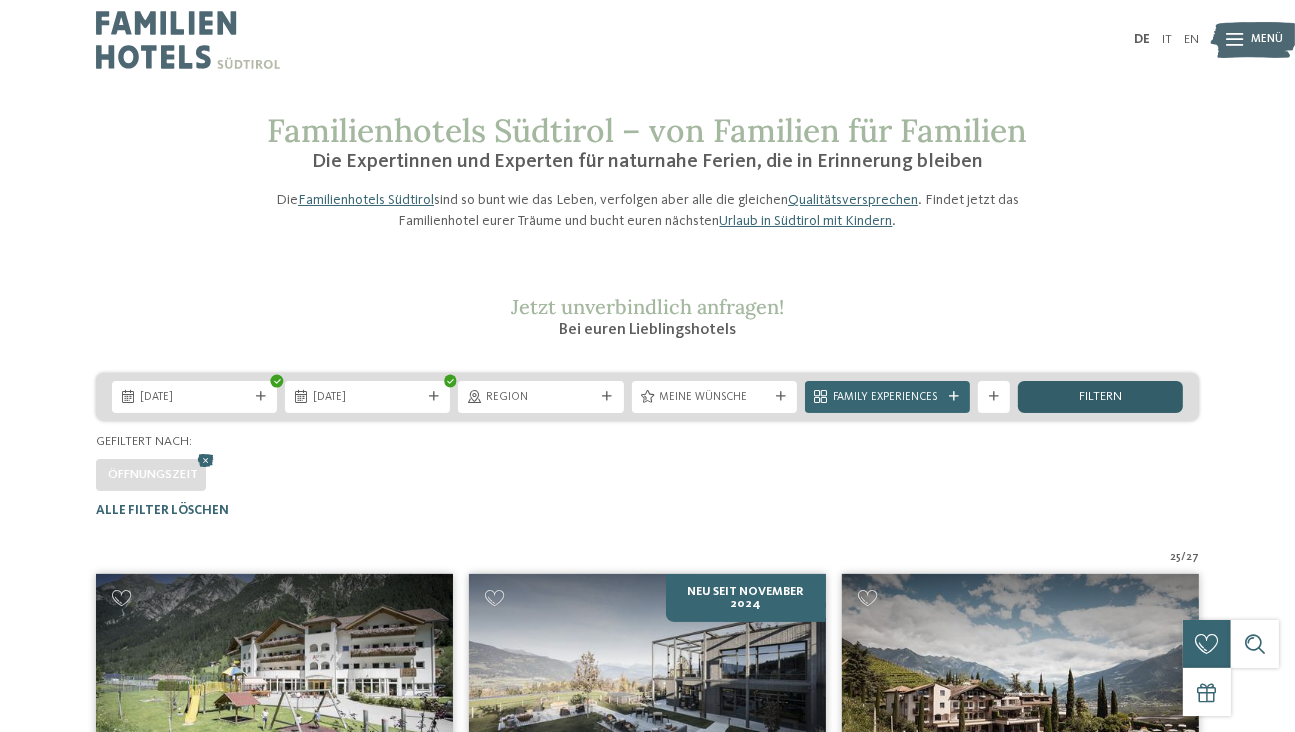 click on "filtern" at bounding box center (1100, 397) 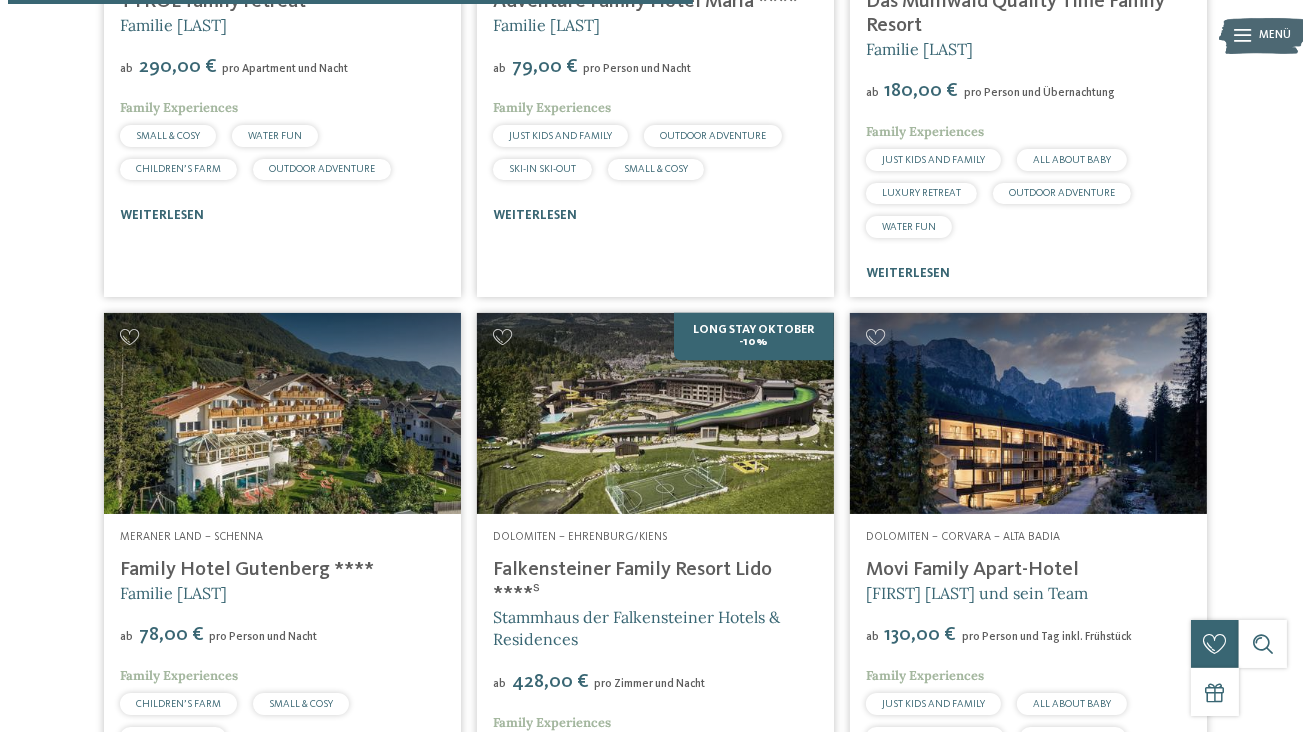 scroll, scrollTop: 3029, scrollLeft: 0, axis: vertical 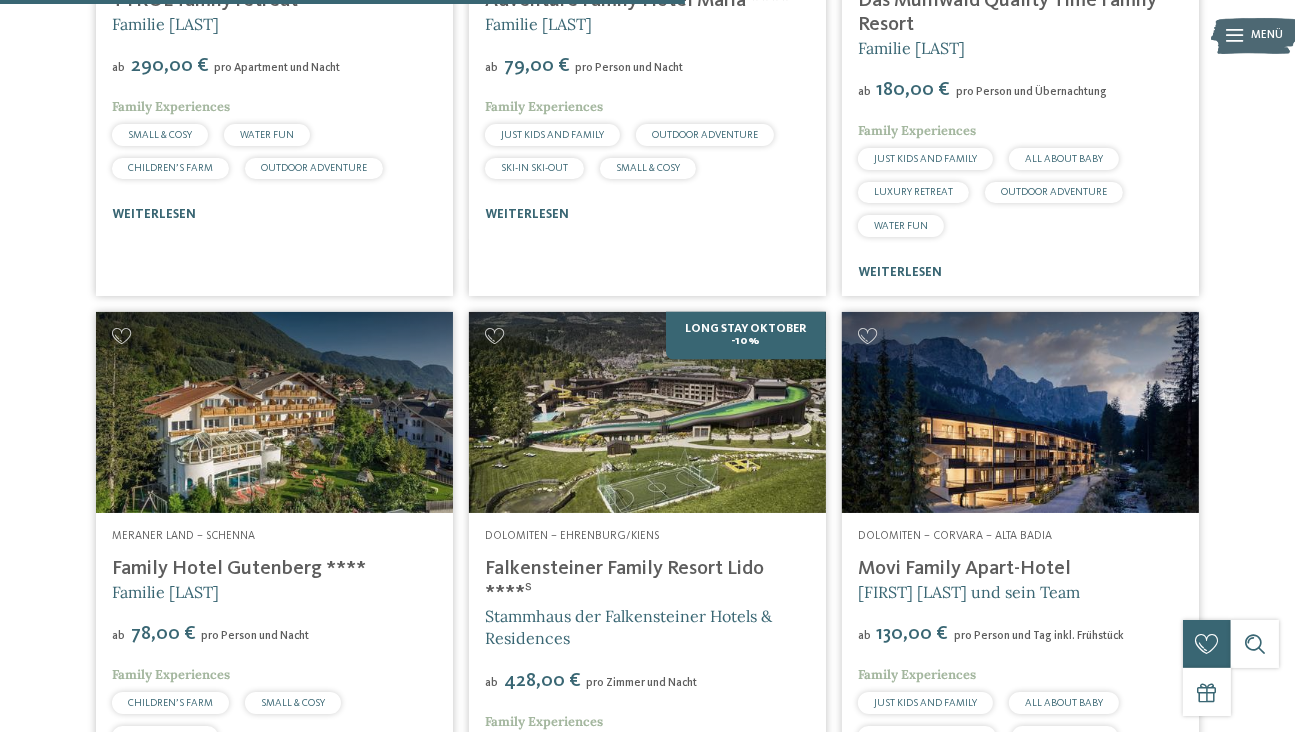 click at bounding box center (647, 412) 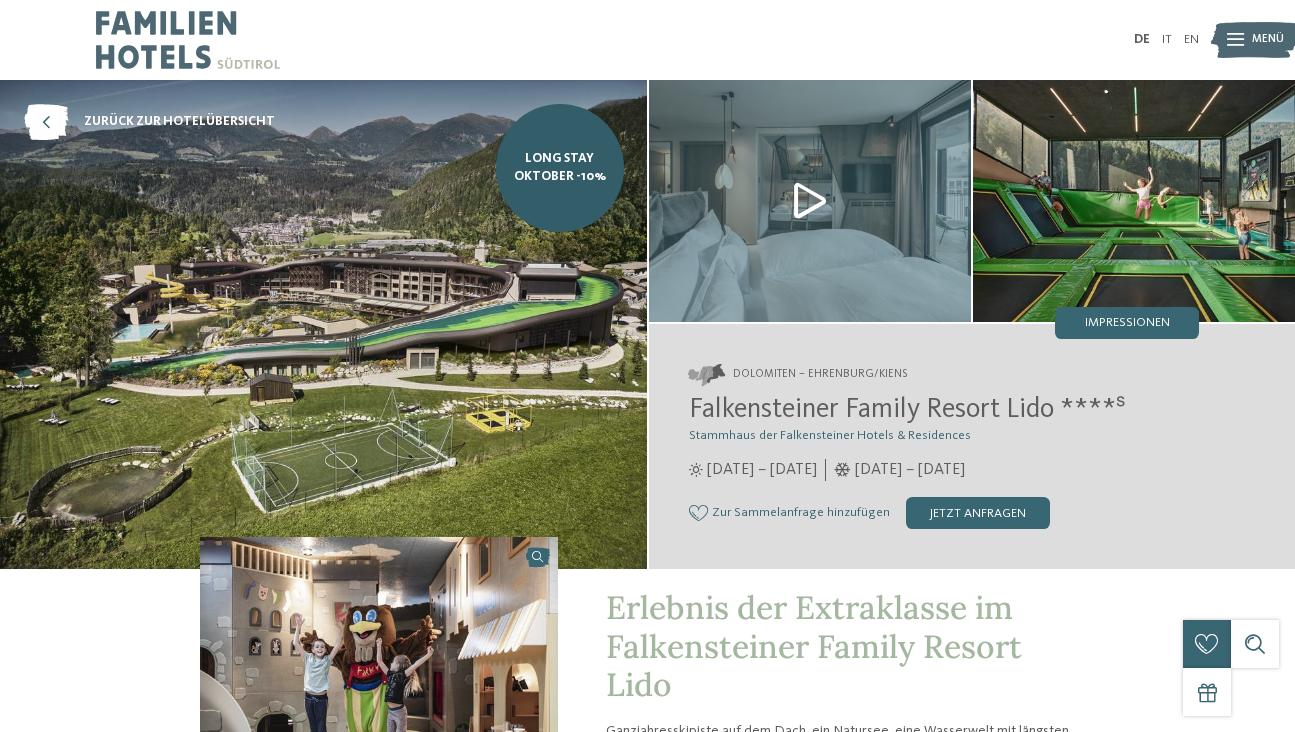 scroll, scrollTop: 0, scrollLeft: 0, axis: both 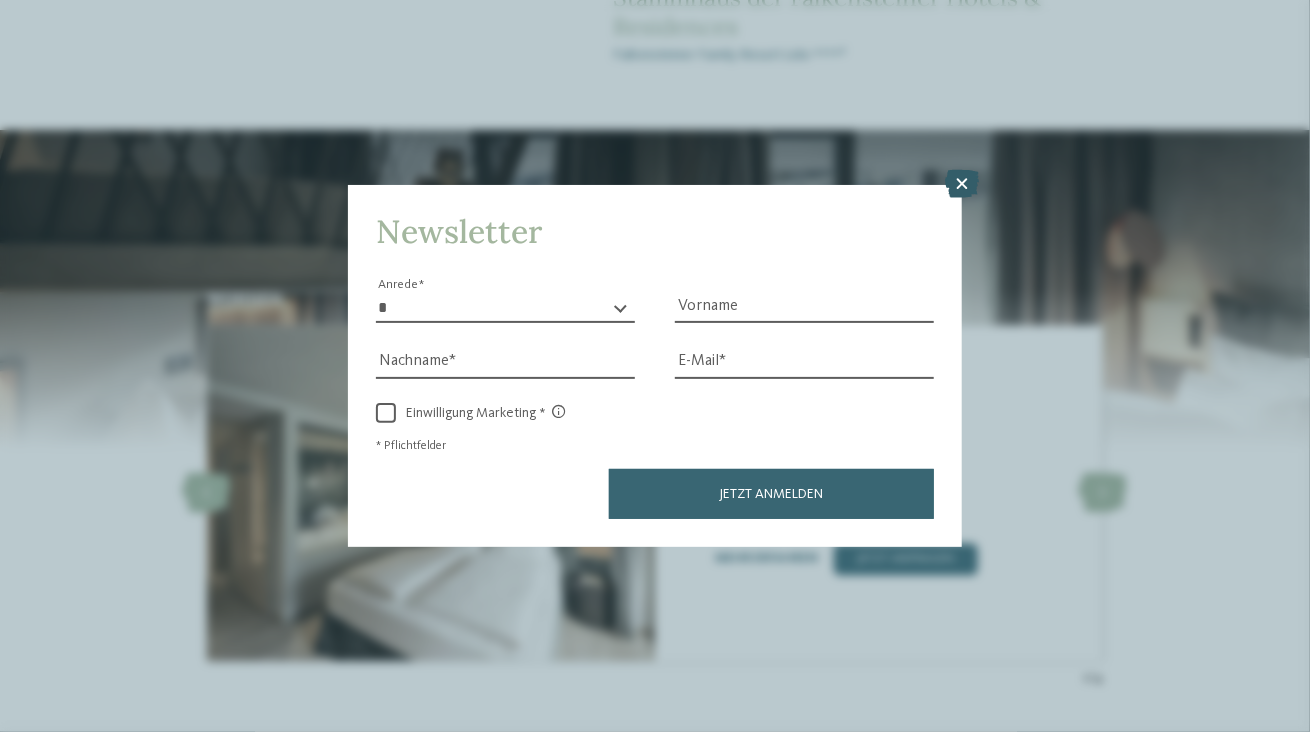 click at bounding box center (962, 184) 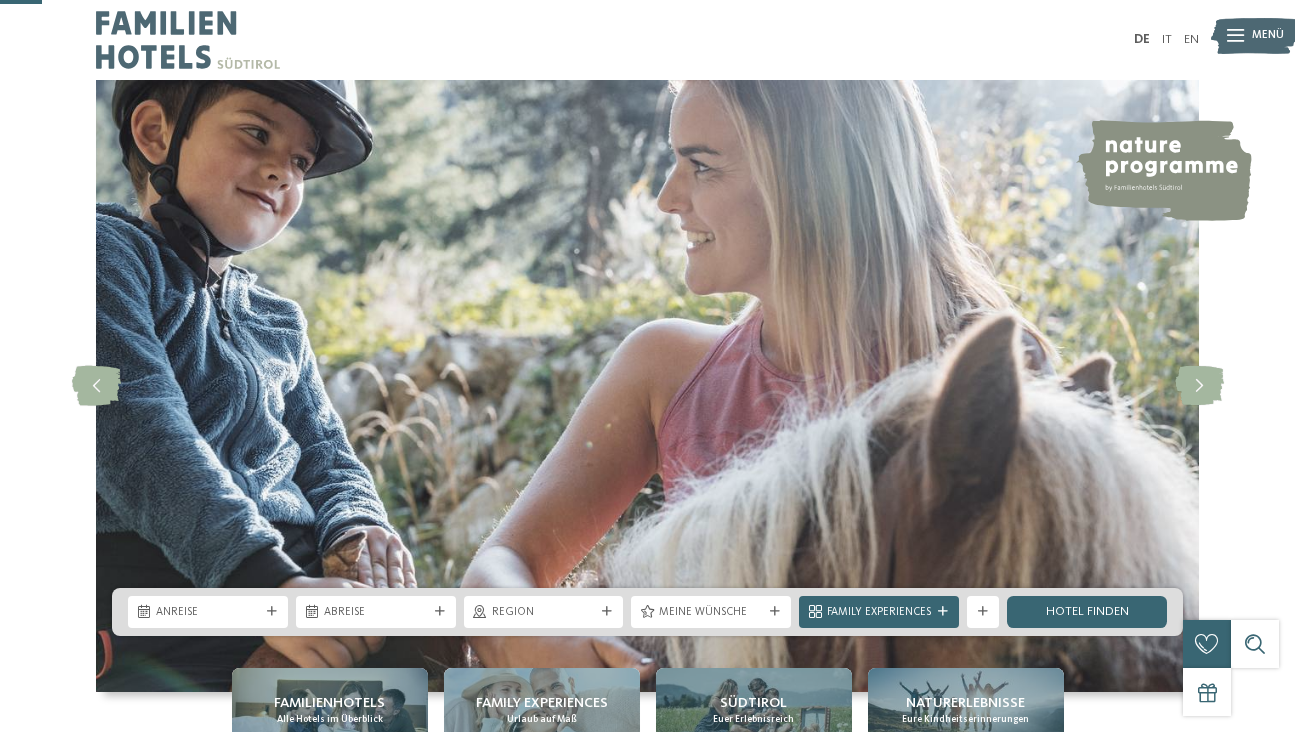 scroll, scrollTop: 224, scrollLeft: 0, axis: vertical 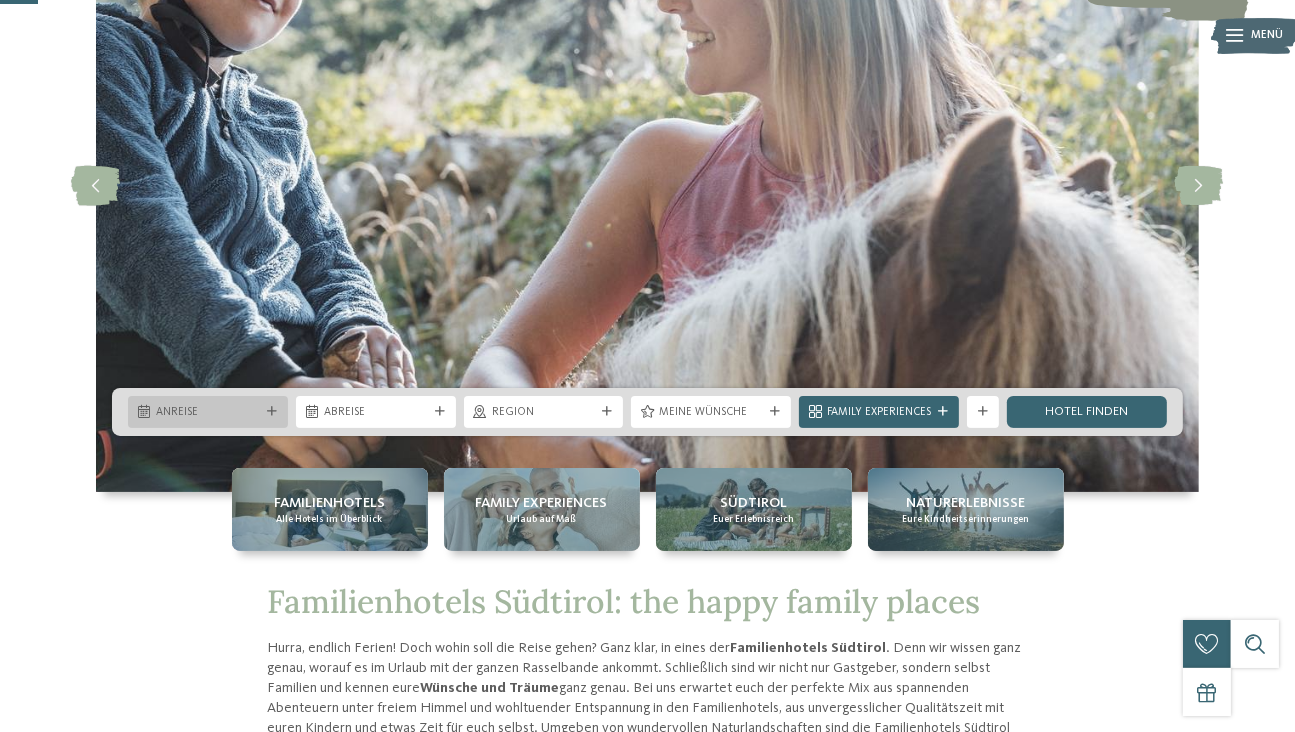 click on "Anreise" at bounding box center (208, 413) 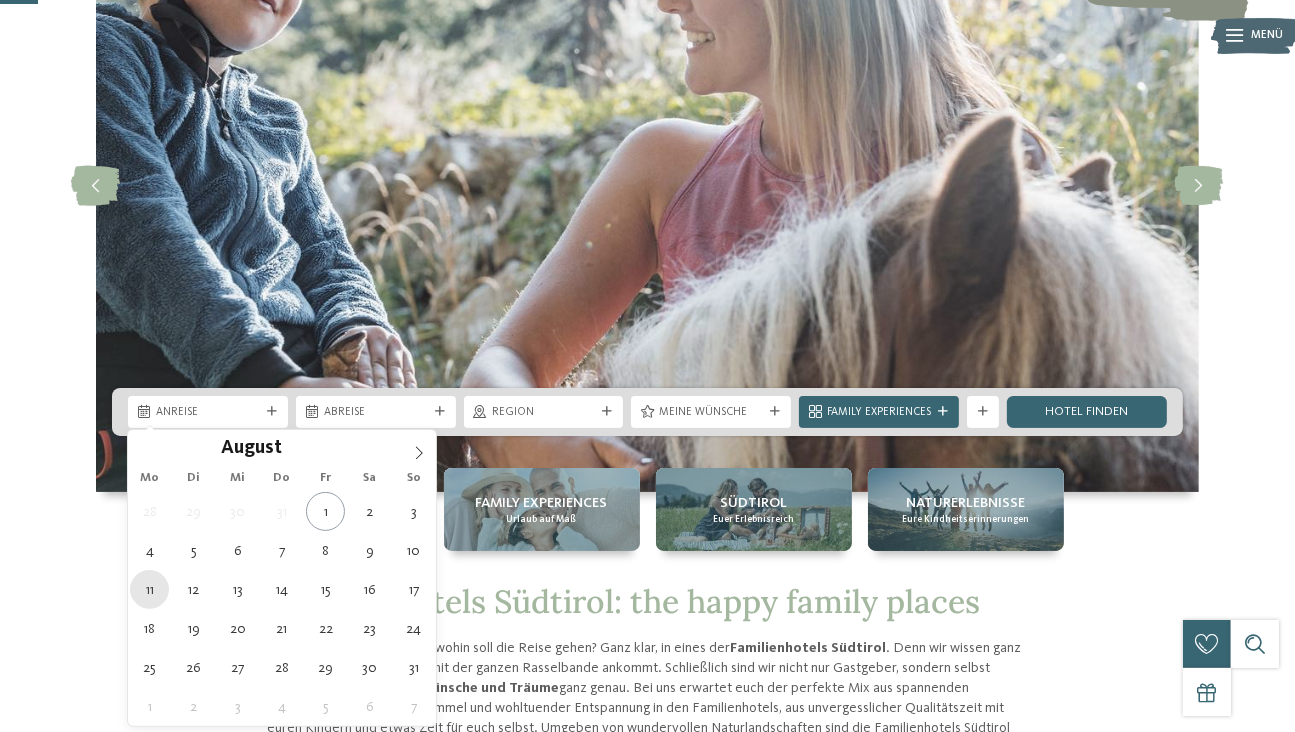 type on "11.08.2025" 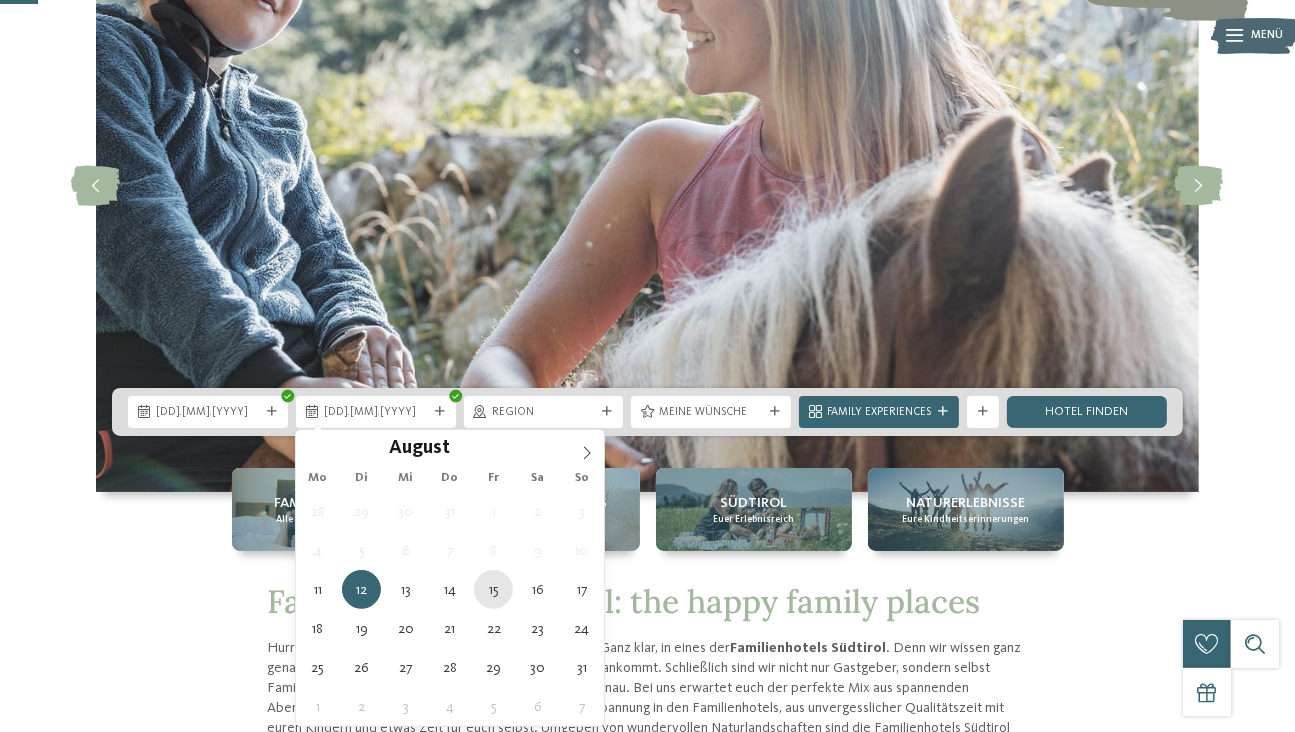 type on "15.08.2025" 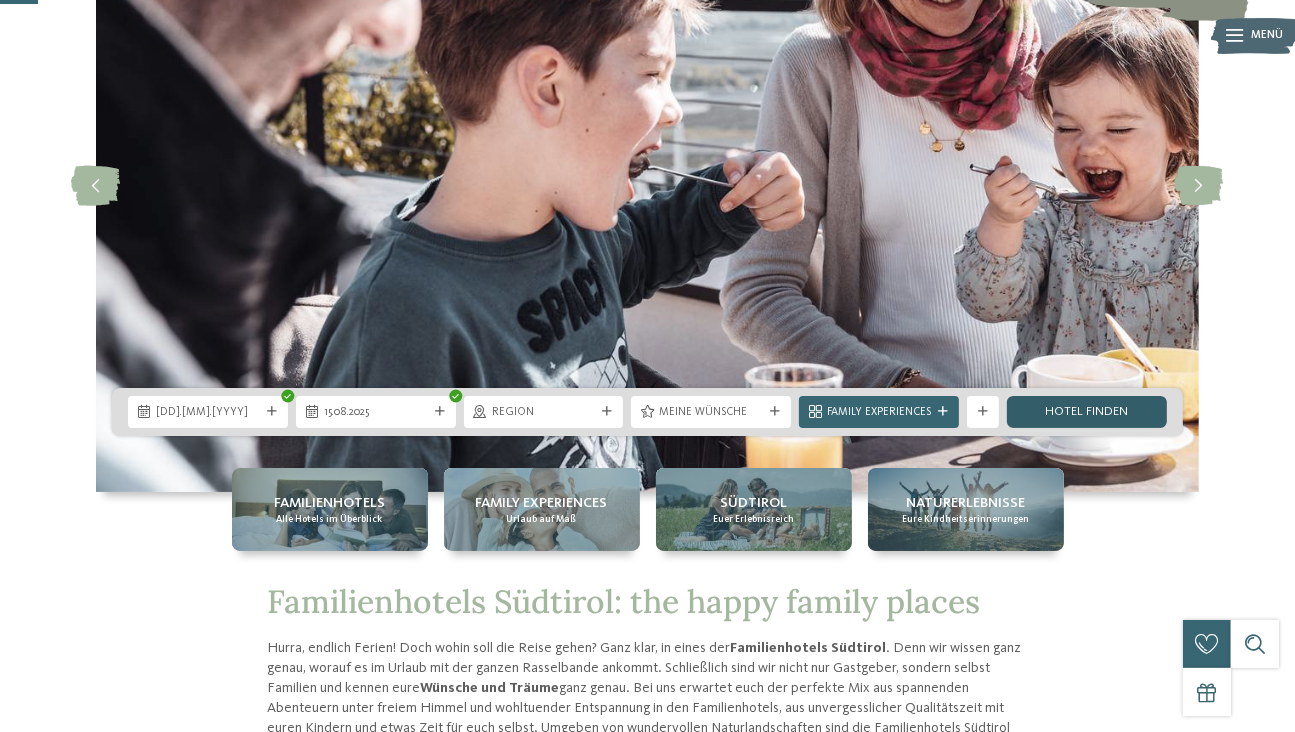 click on "Hotel finden" at bounding box center (1087, 412) 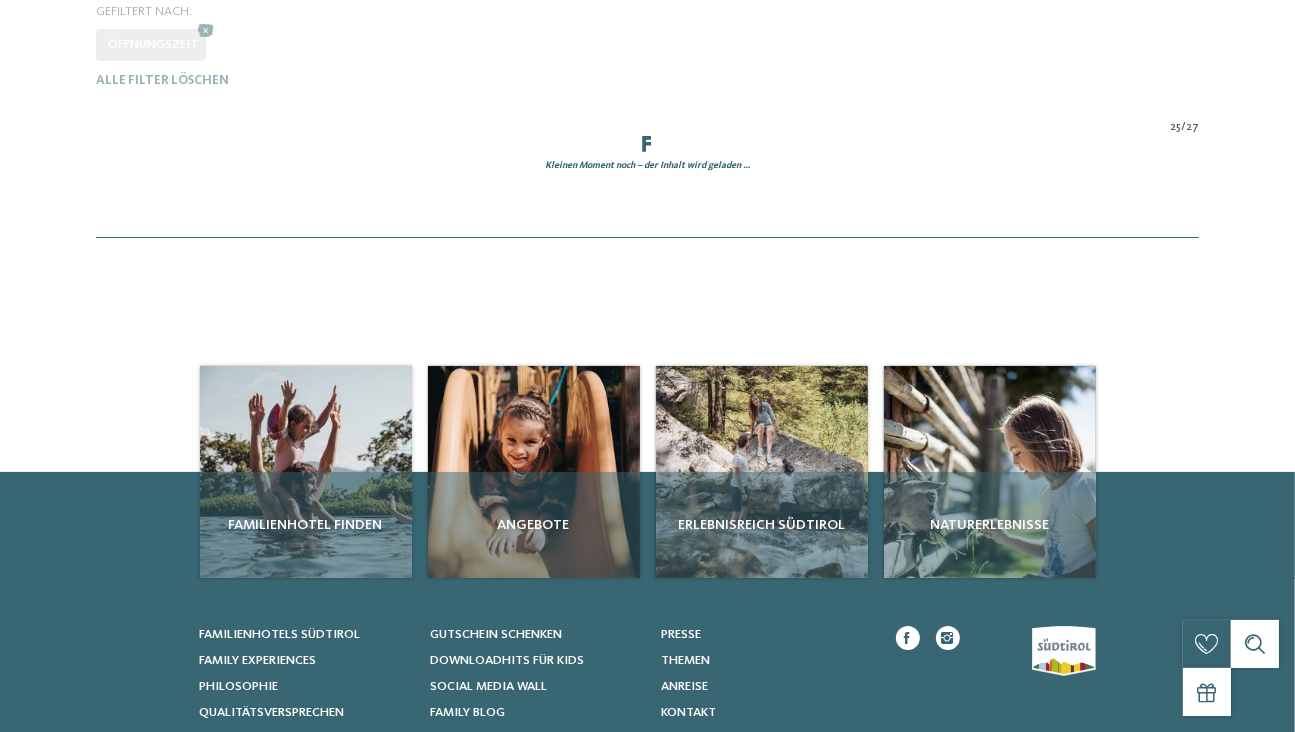scroll, scrollTop: 0, scrollLeft: 0, axis: both 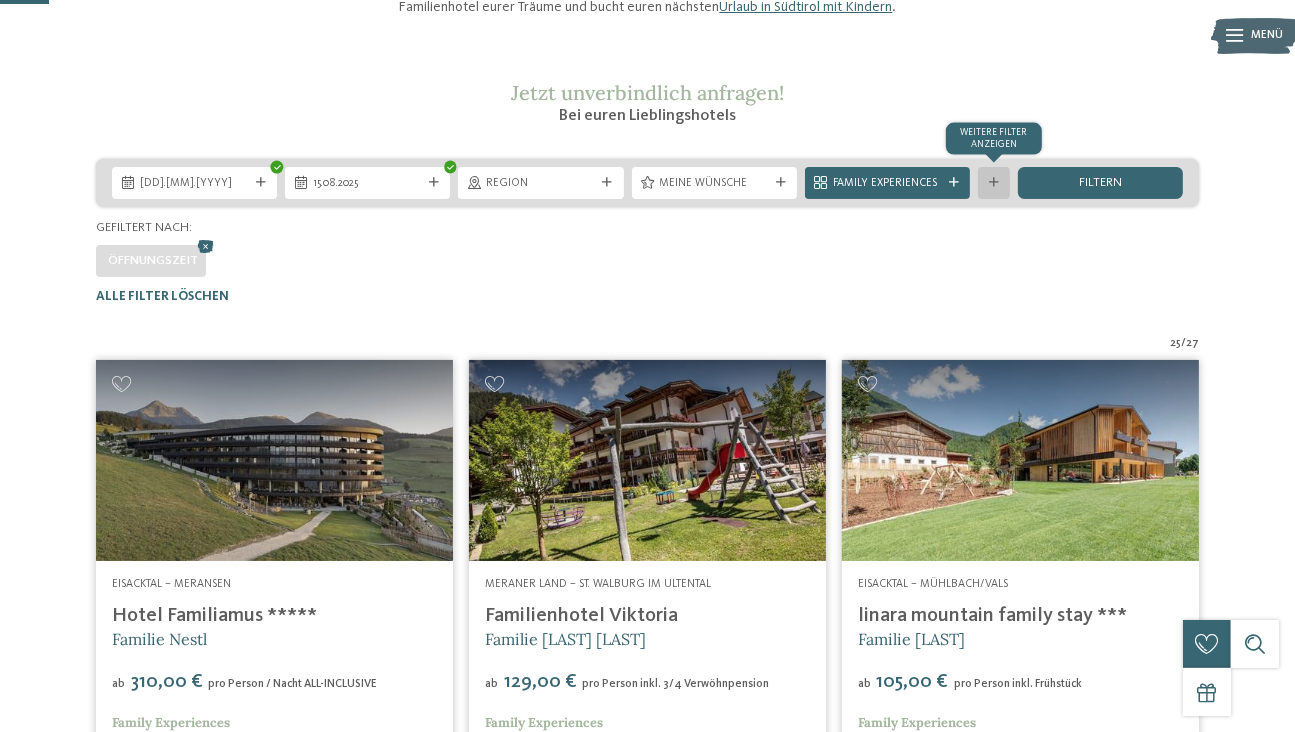 click on "Weitere Filter anzeigen" at bounding box center [994, 183] 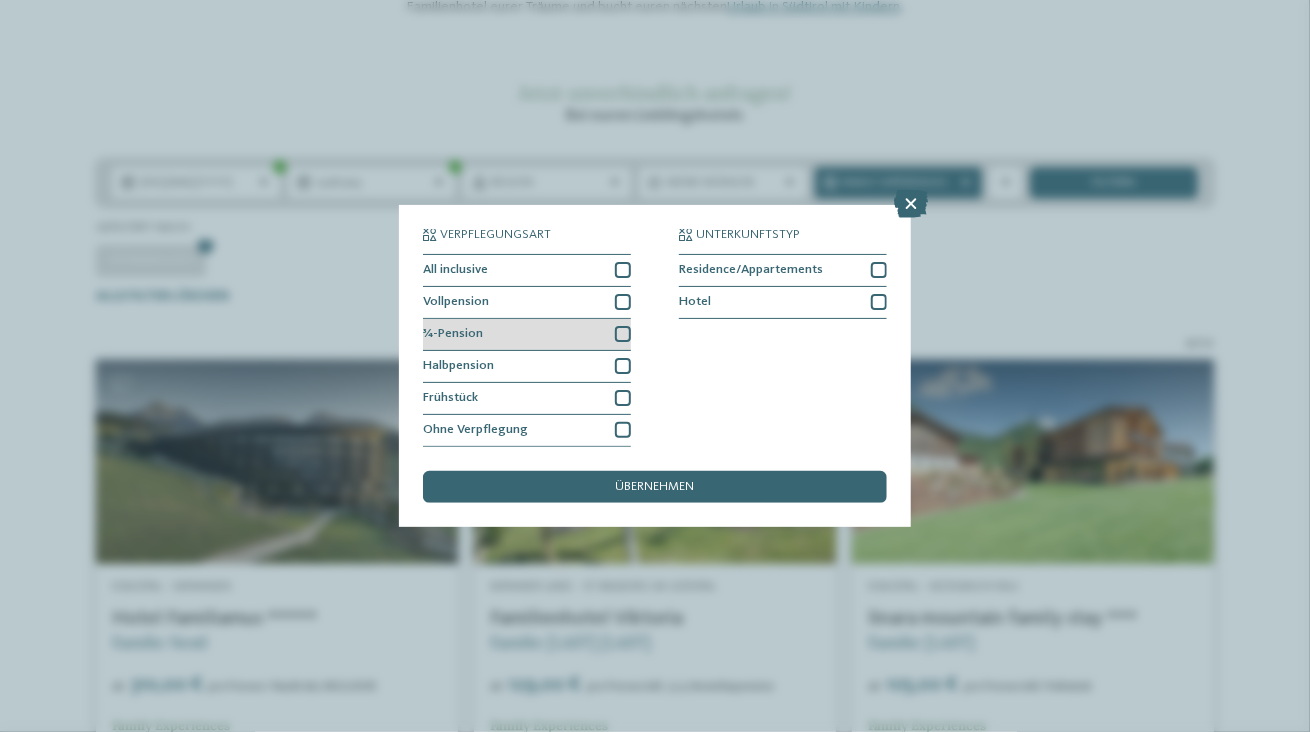 click at bounding box center (623, 334) 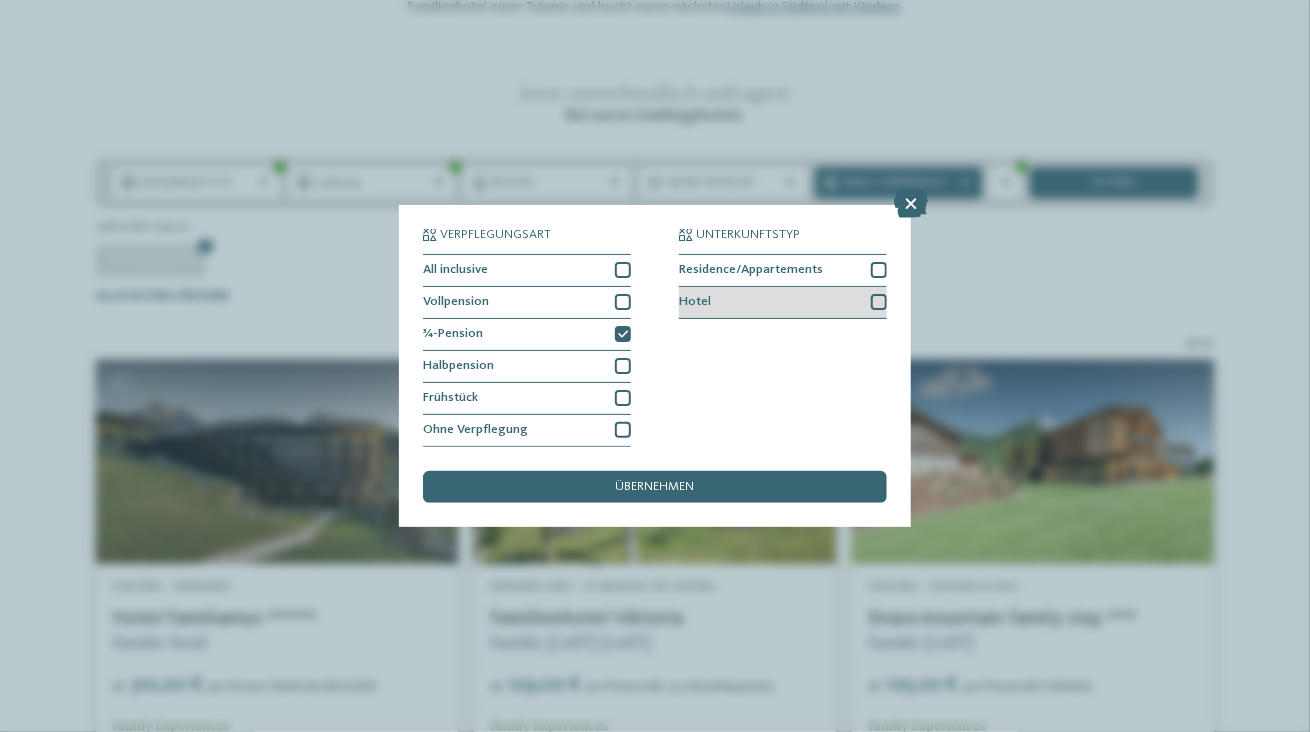 click at bounding box center (879, 302) 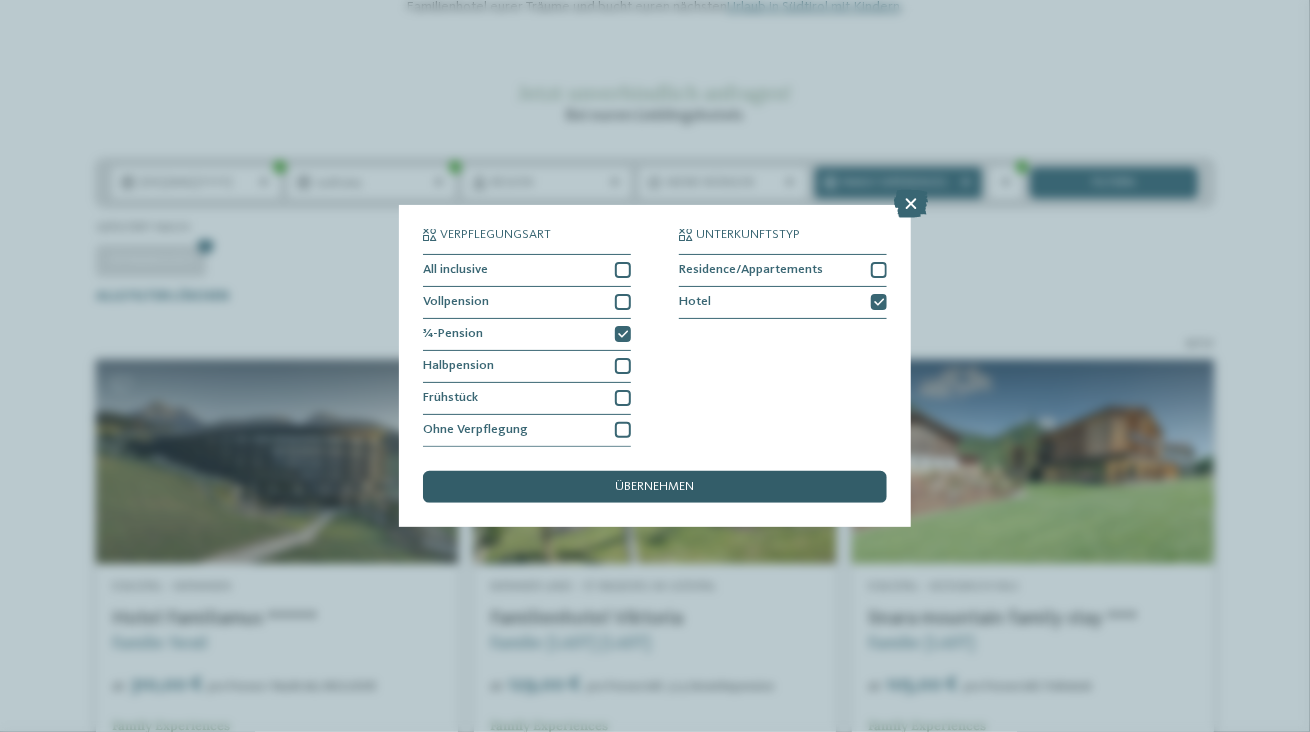 click on "übernehmen" at bounding box center (655, 487) 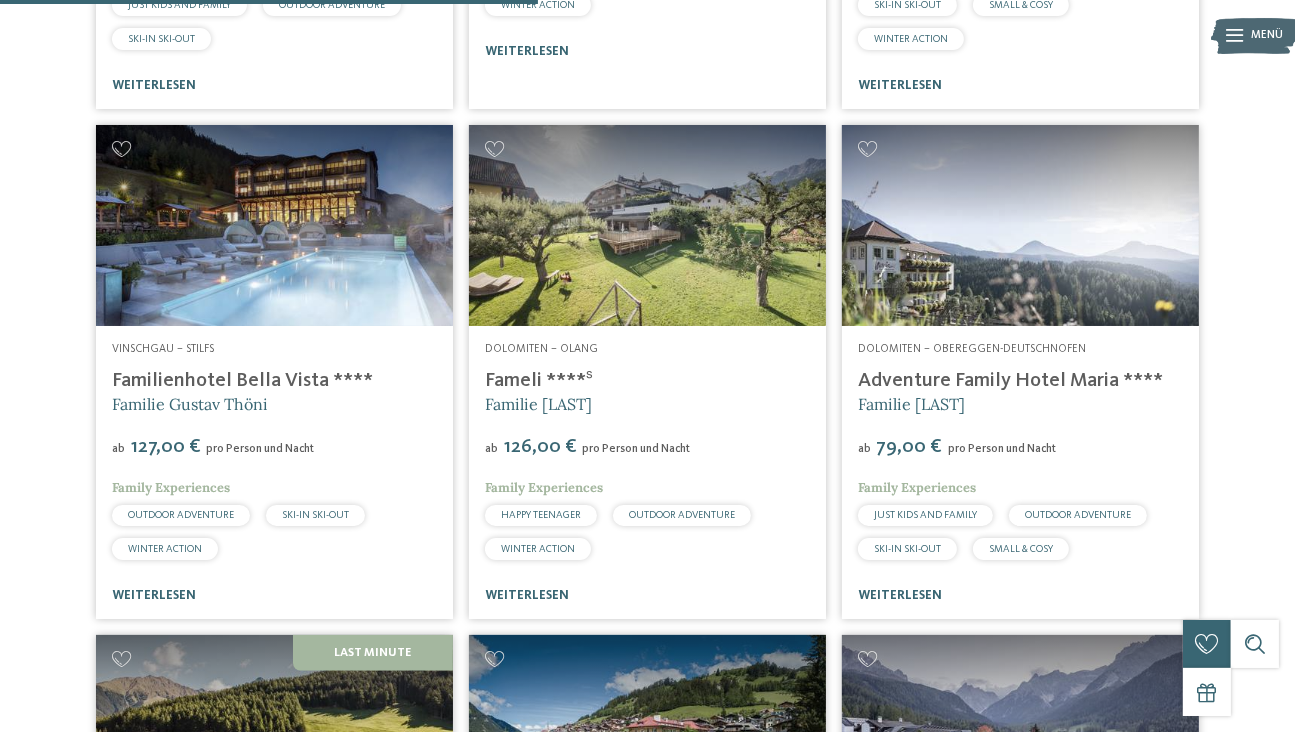 scroll, scrollTop: 994, scrollLeft: 0, axis: vertical 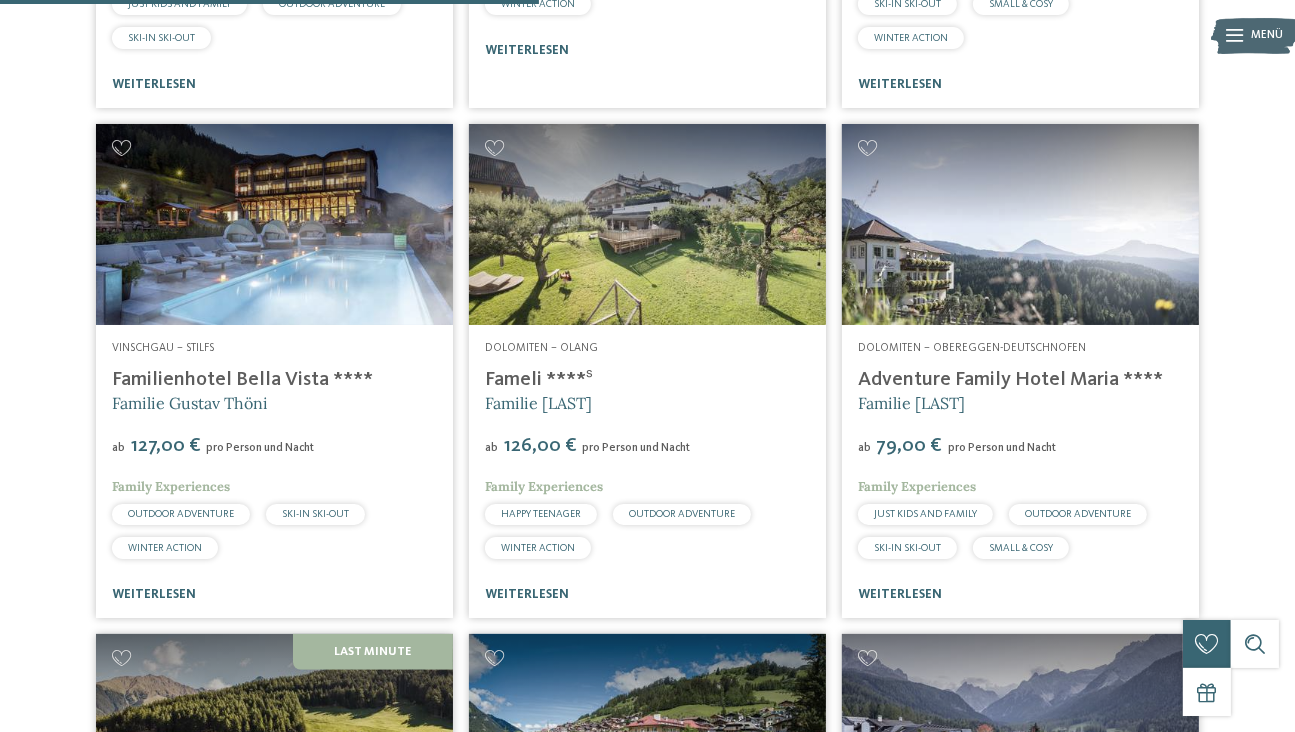 click at bounding box center (274, 224) 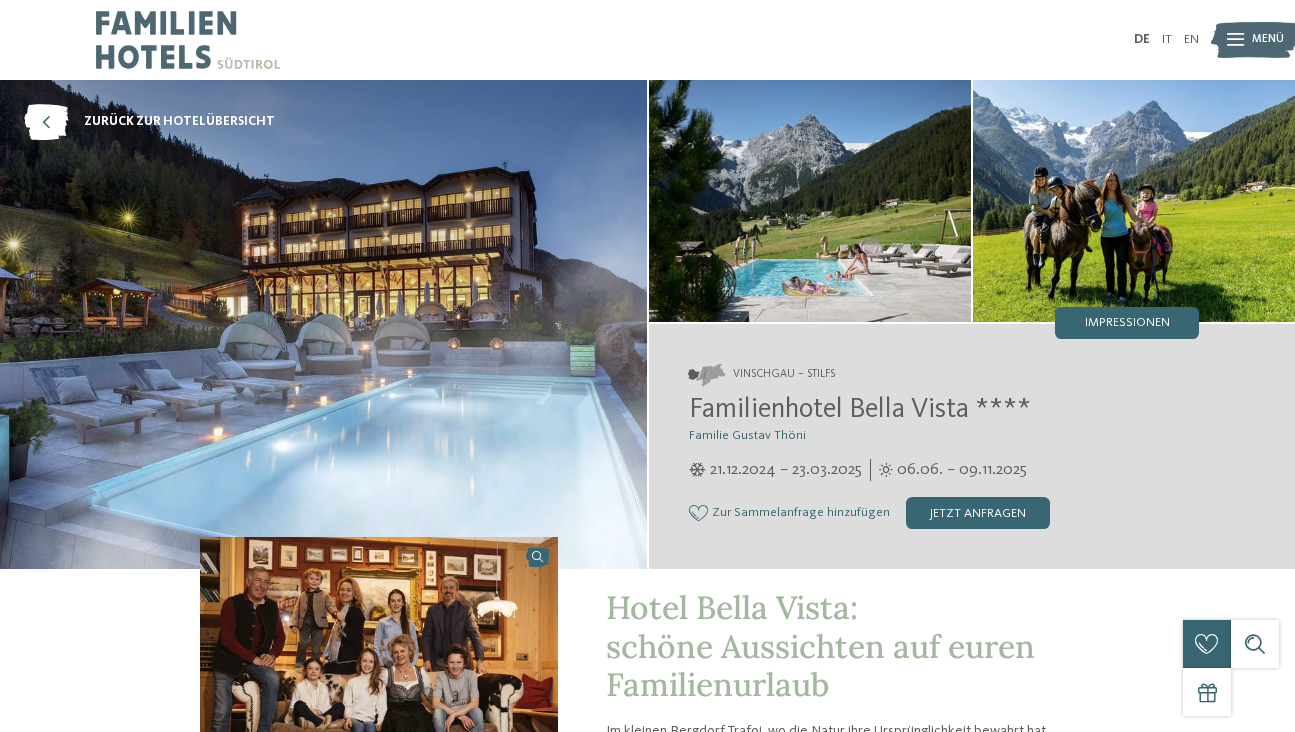 scroll, scrollTop: 0, scrollLeft: 0, axis: both 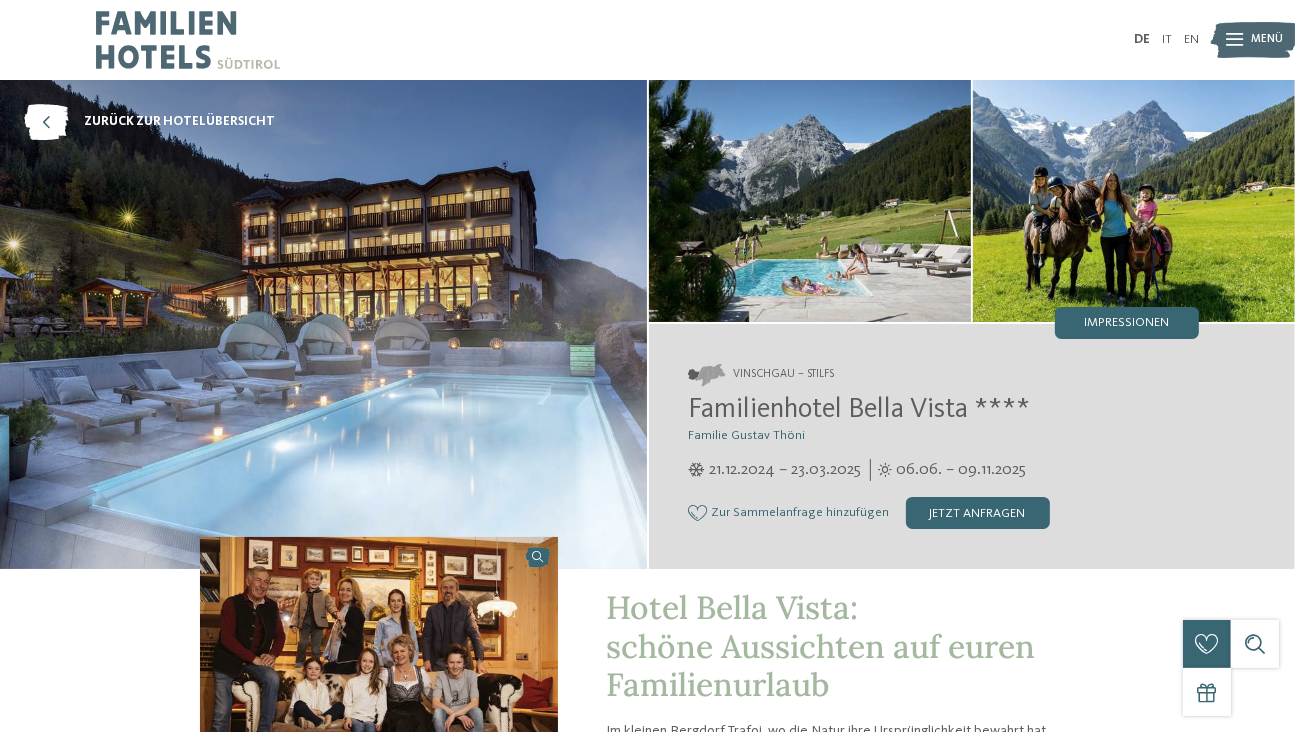 click at bounding box center (323, 324) 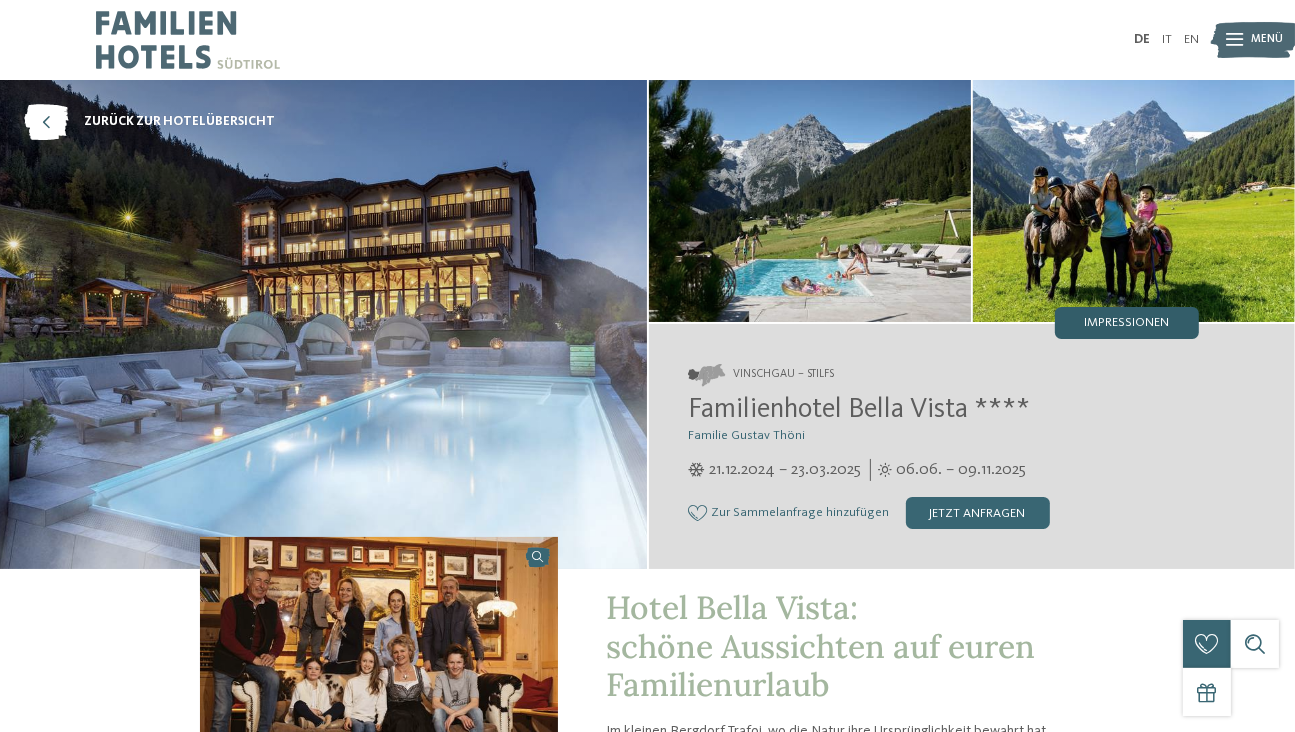 click on "Impressionen" at bounding box center (1127, 323) 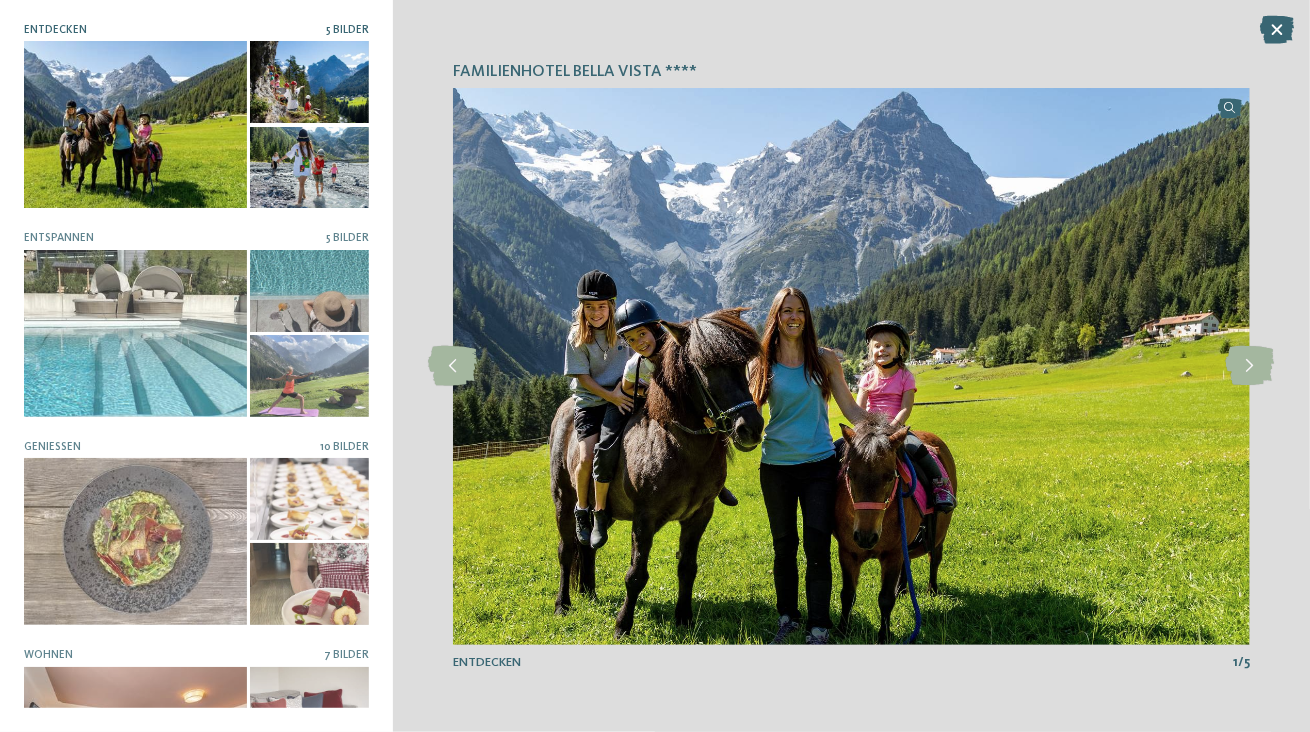 click at bounding box center (135, 124) 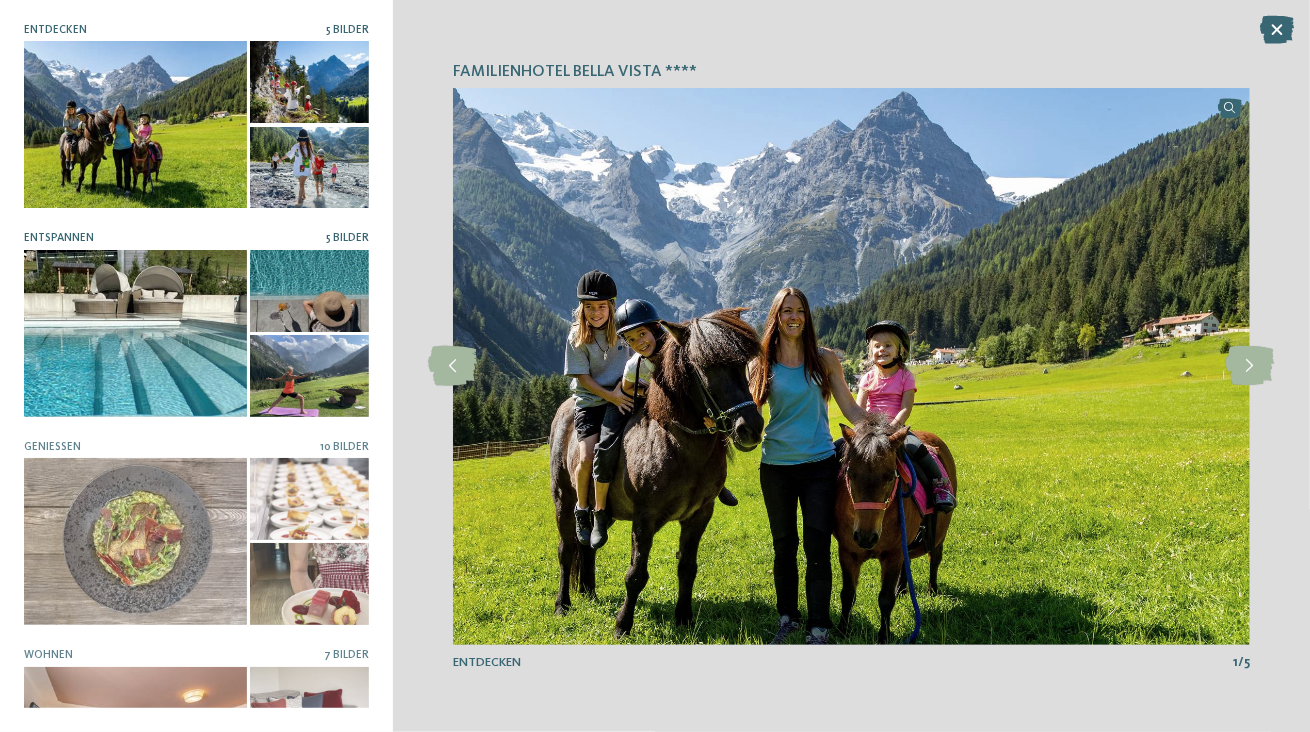 click at bounding box center [135, 333] 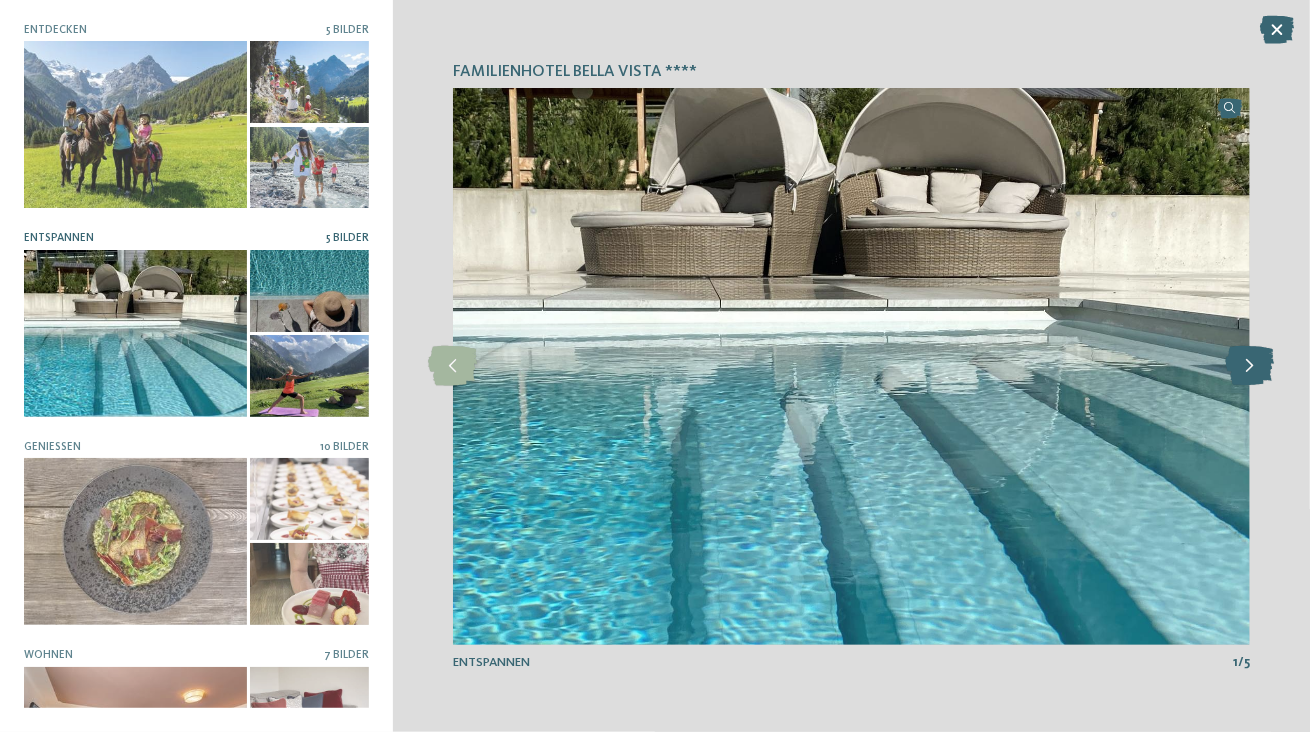 click at bounding box center (1250, 366) 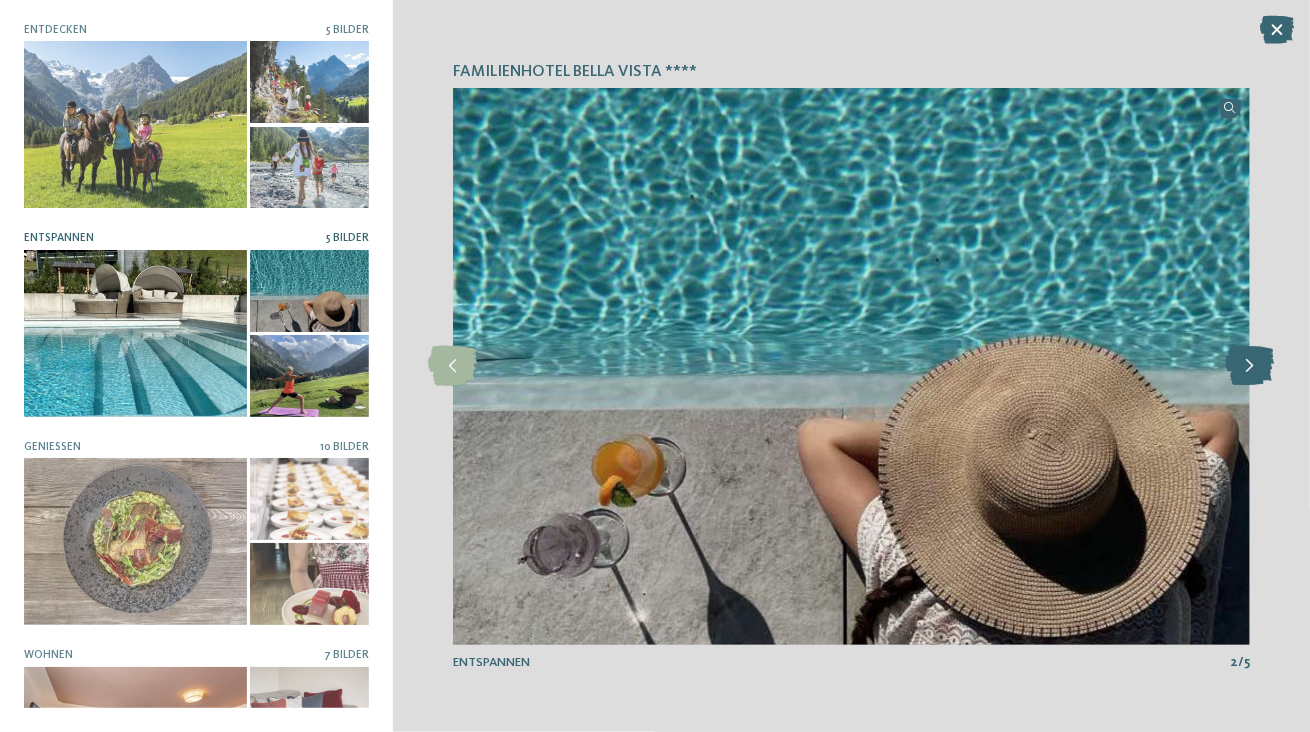 click at bounding box center [1250, 366] 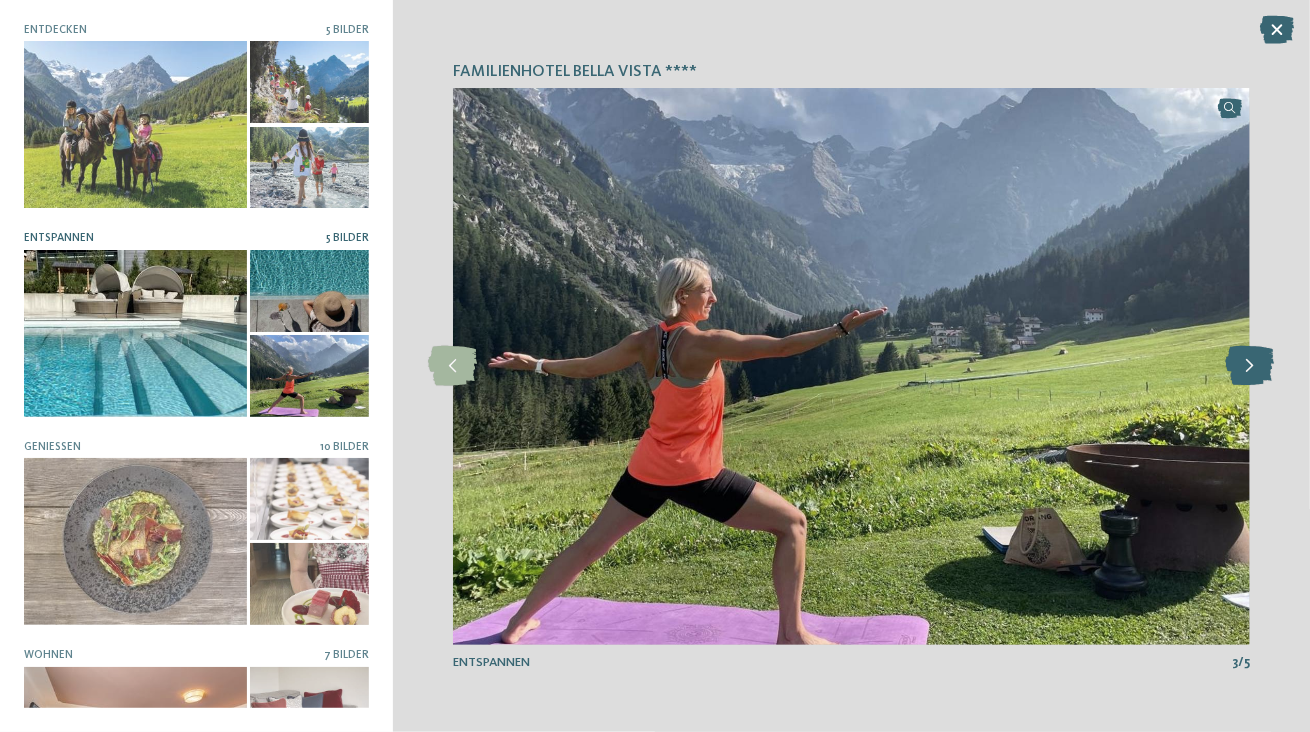 click at bounding box center (1250, 366) 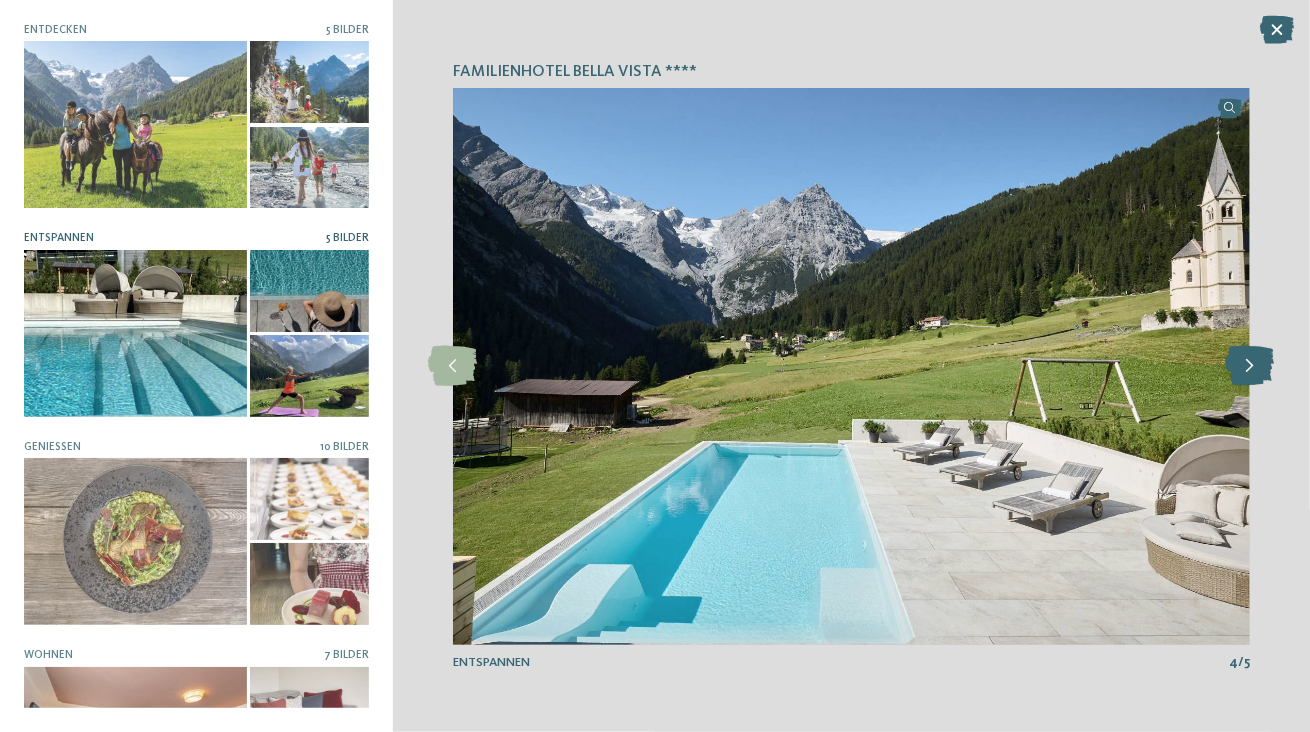 click at bounding box center [1250, 366] 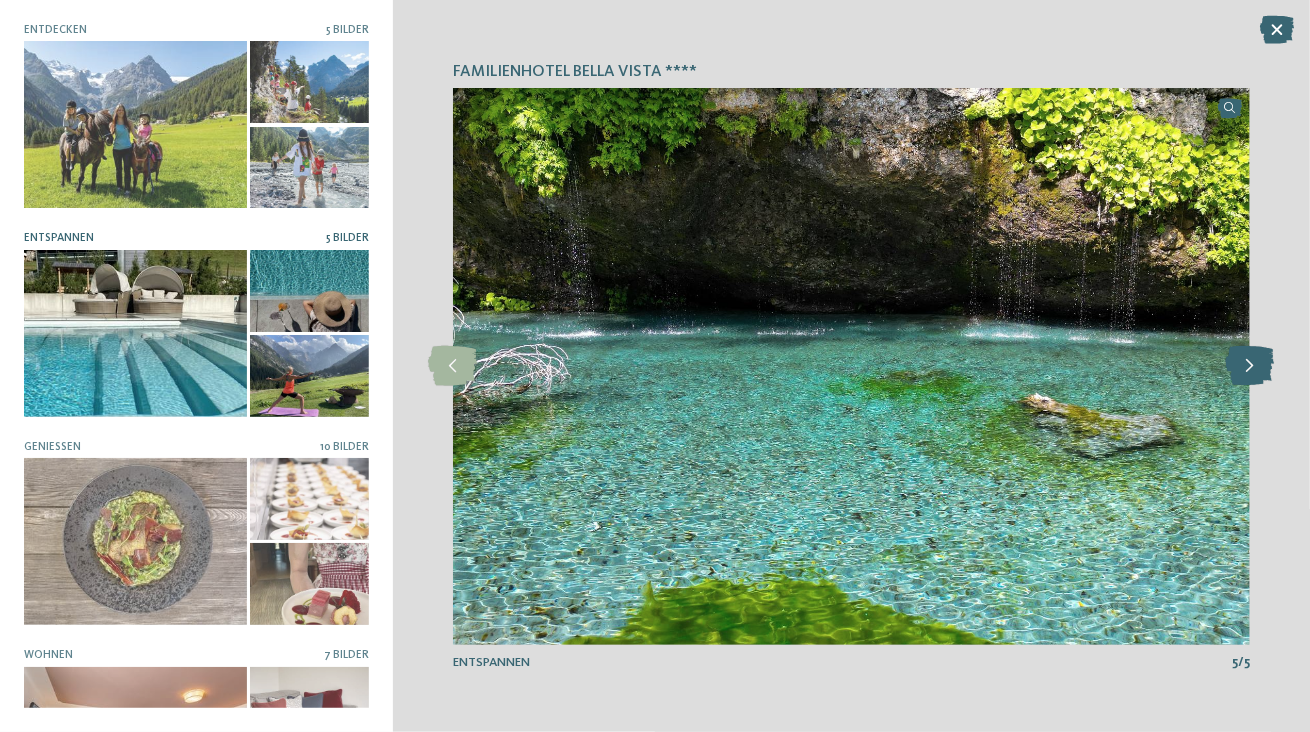 click at bounding box center (1250, 366) 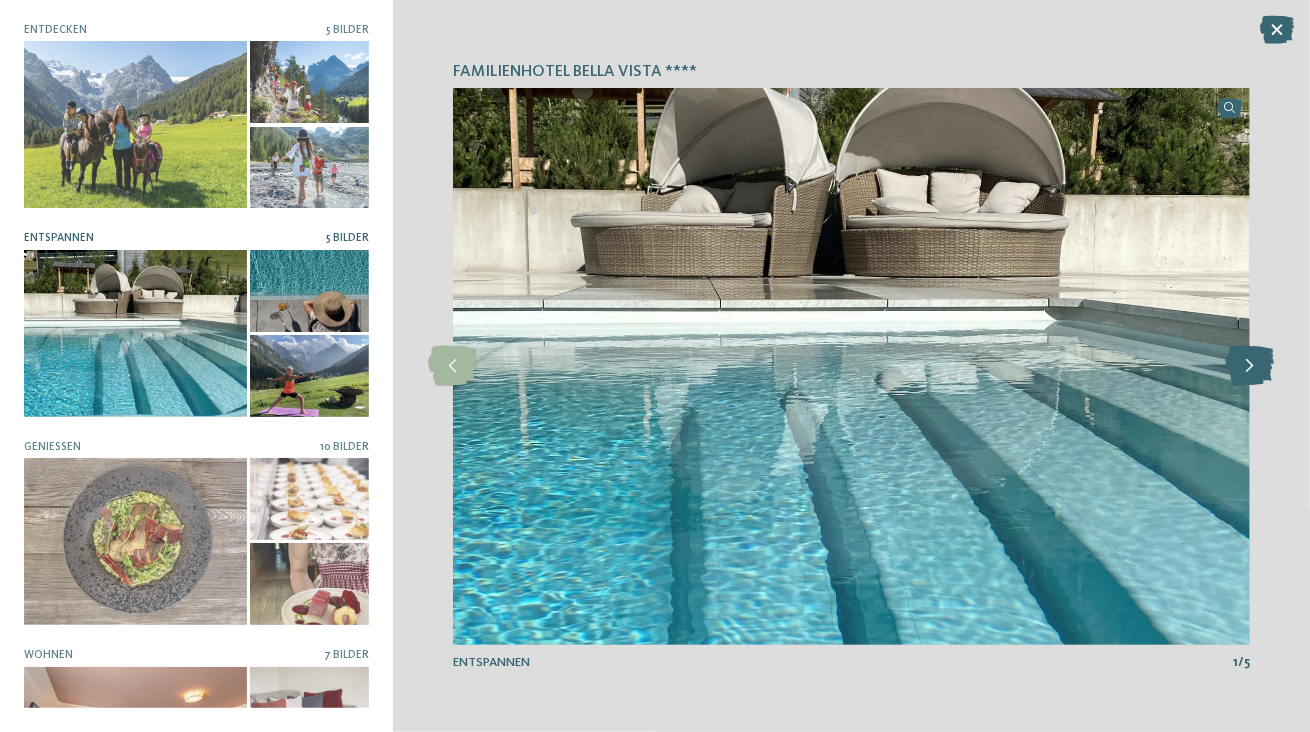 click at bounding box center [1250, 366] 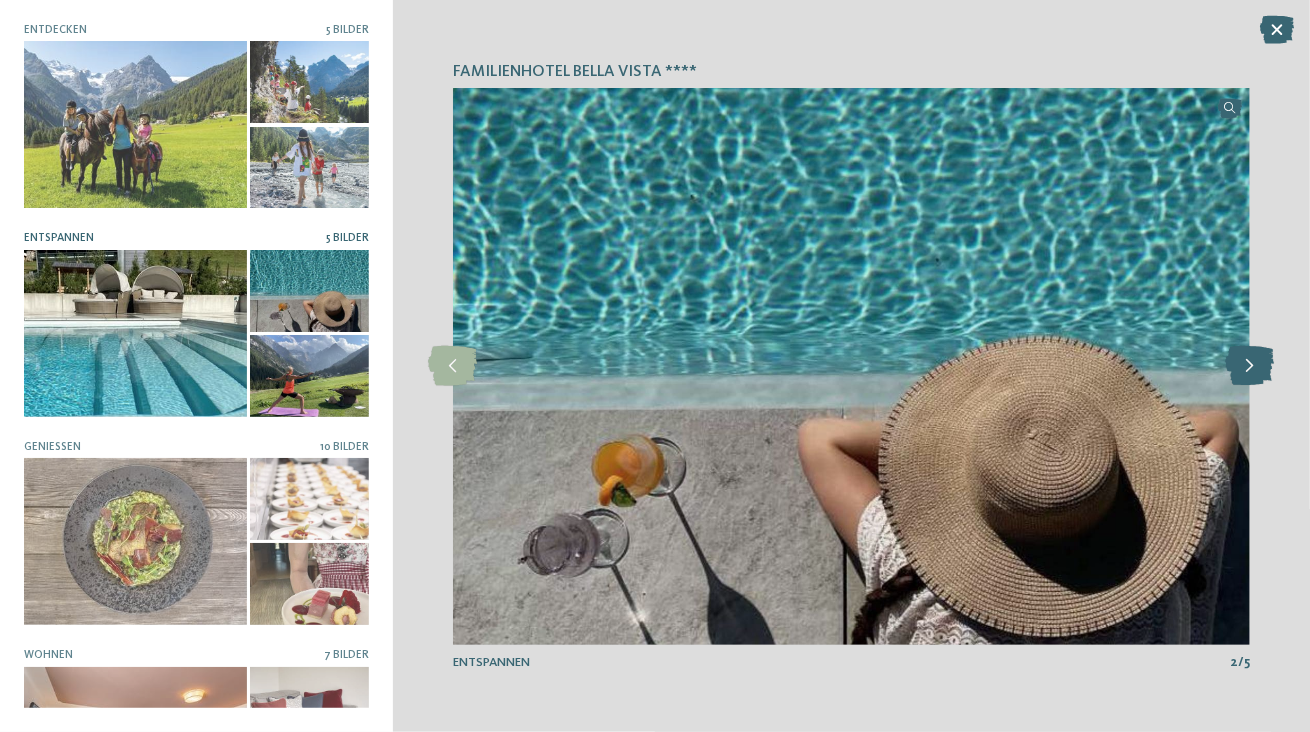 click at bounding box center [1250, 366] 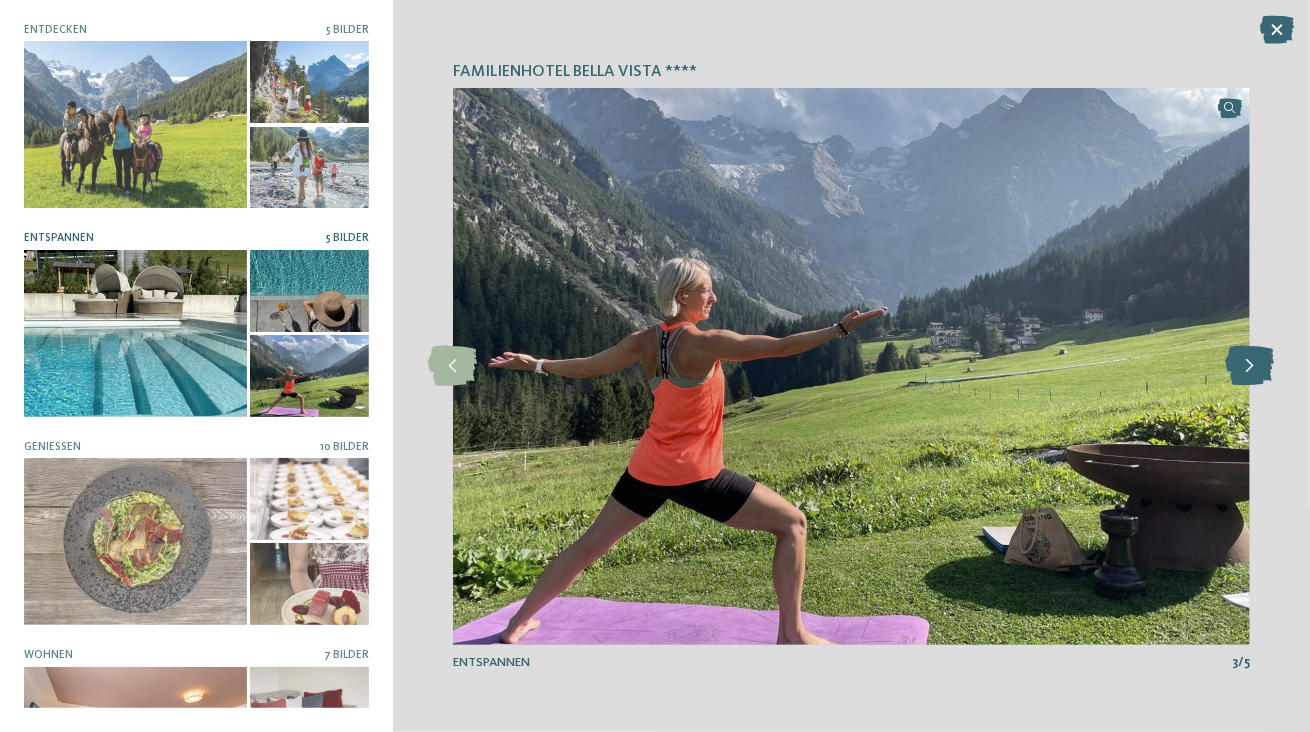 click at bounding box center (1250, 366) 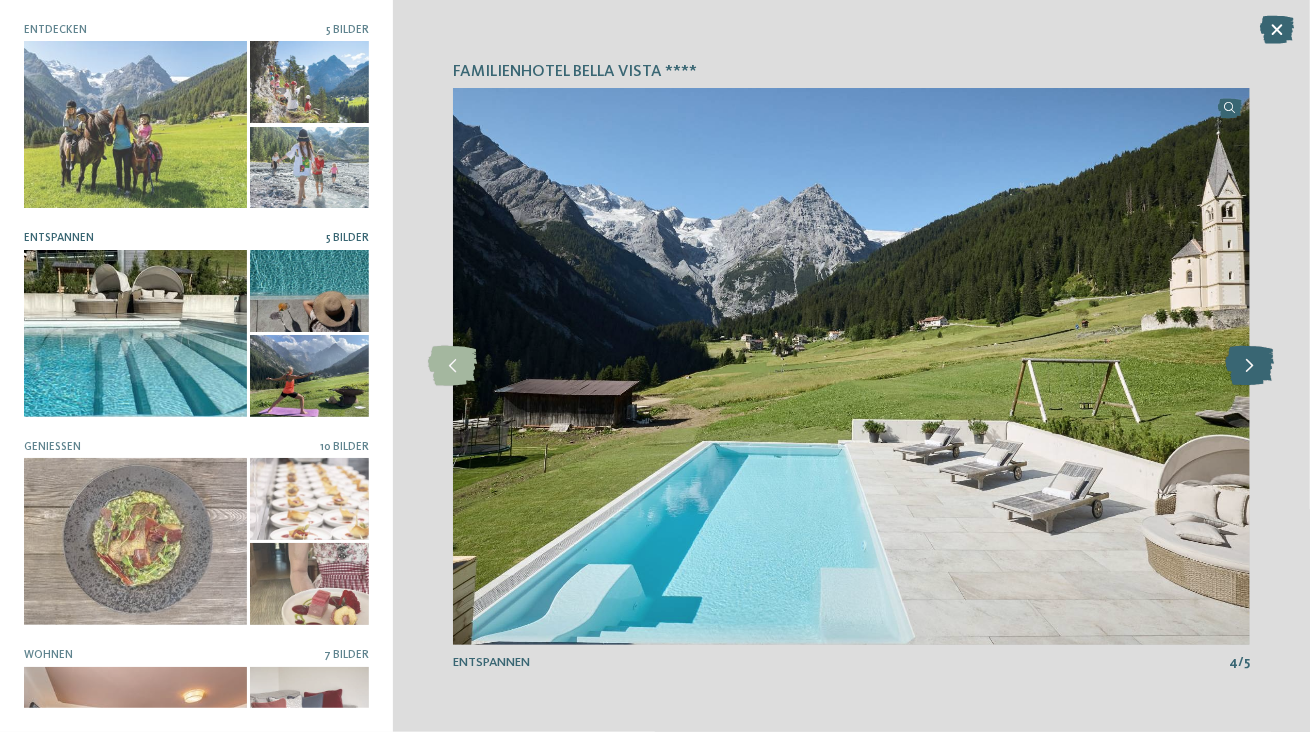 click at bounding box center [1250, 366] 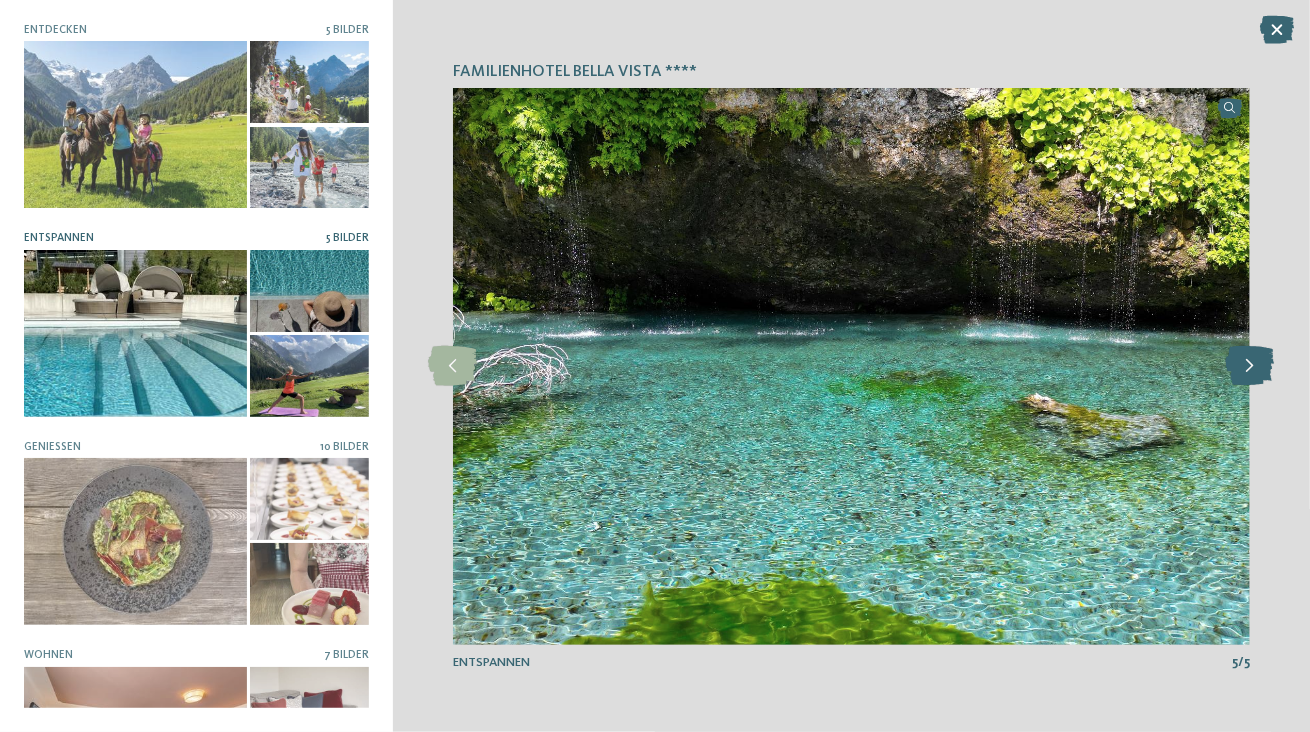 click at bounding box center (1250, 366) 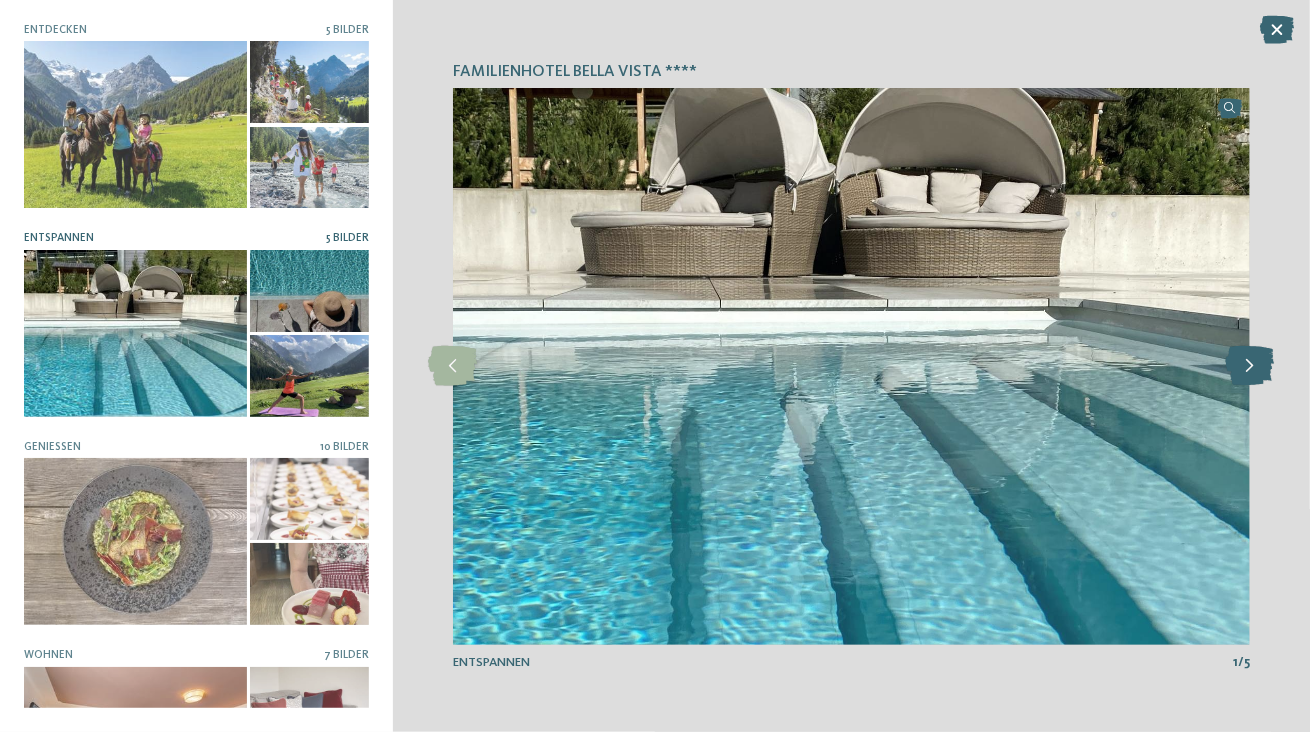 click at bounding box center [1250, 366] 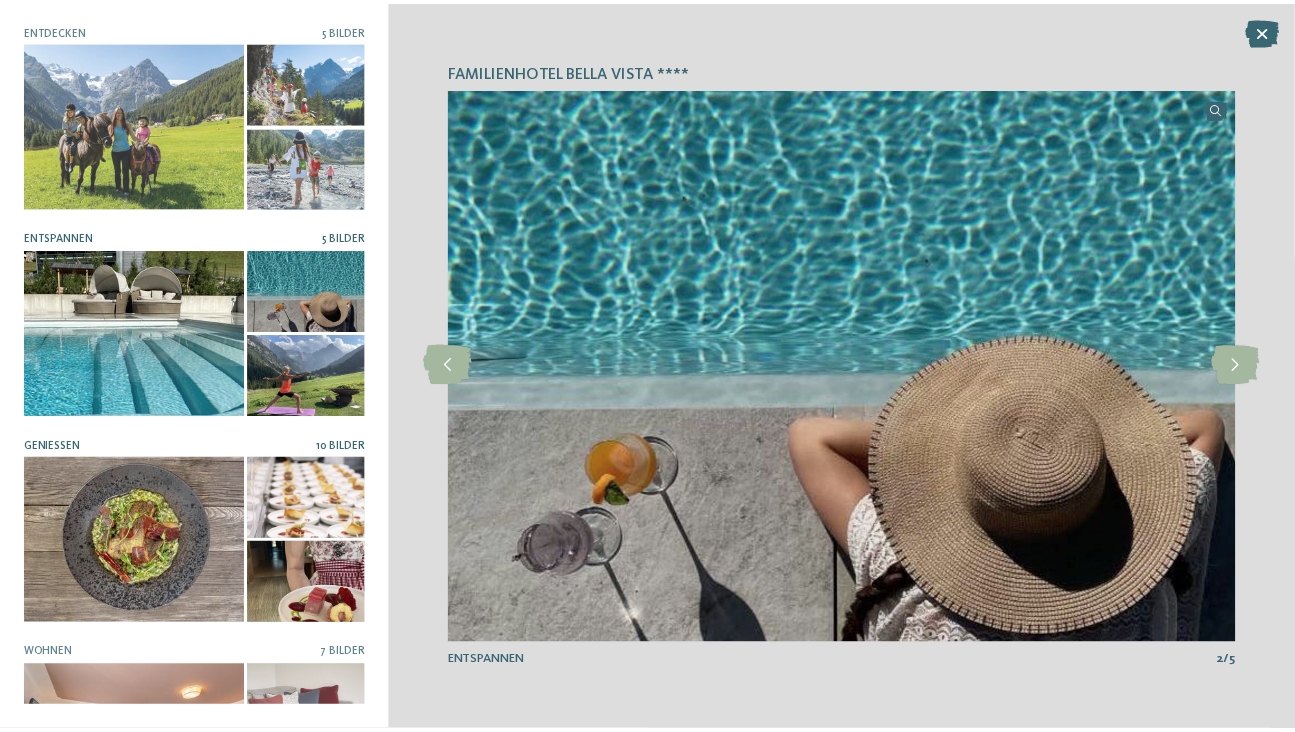 scroll, scrollTop: 0, scrollLeft: 0, axis: both 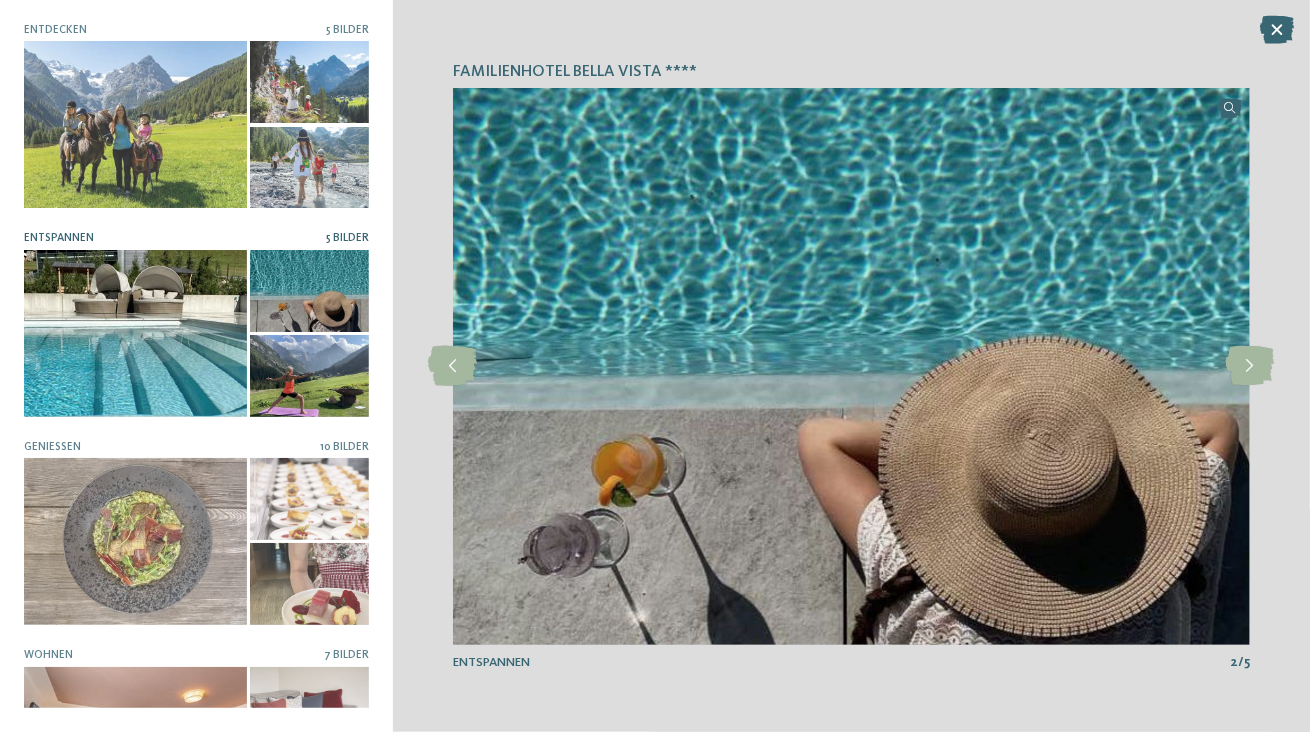 drag, startPoint x: 312, startPoint y: 474, endPoint x: 957, endPoint y: 210, distance: 696.9369 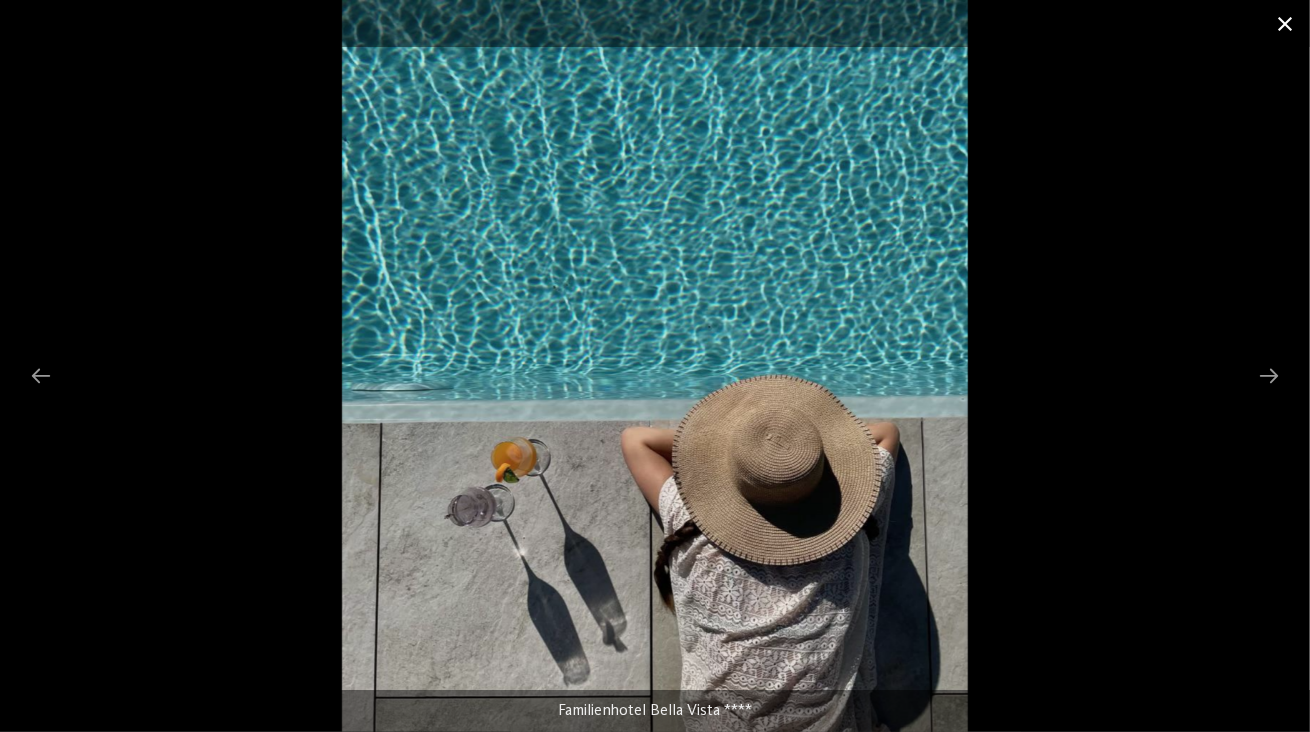 click at bounding box center [1285, 23] 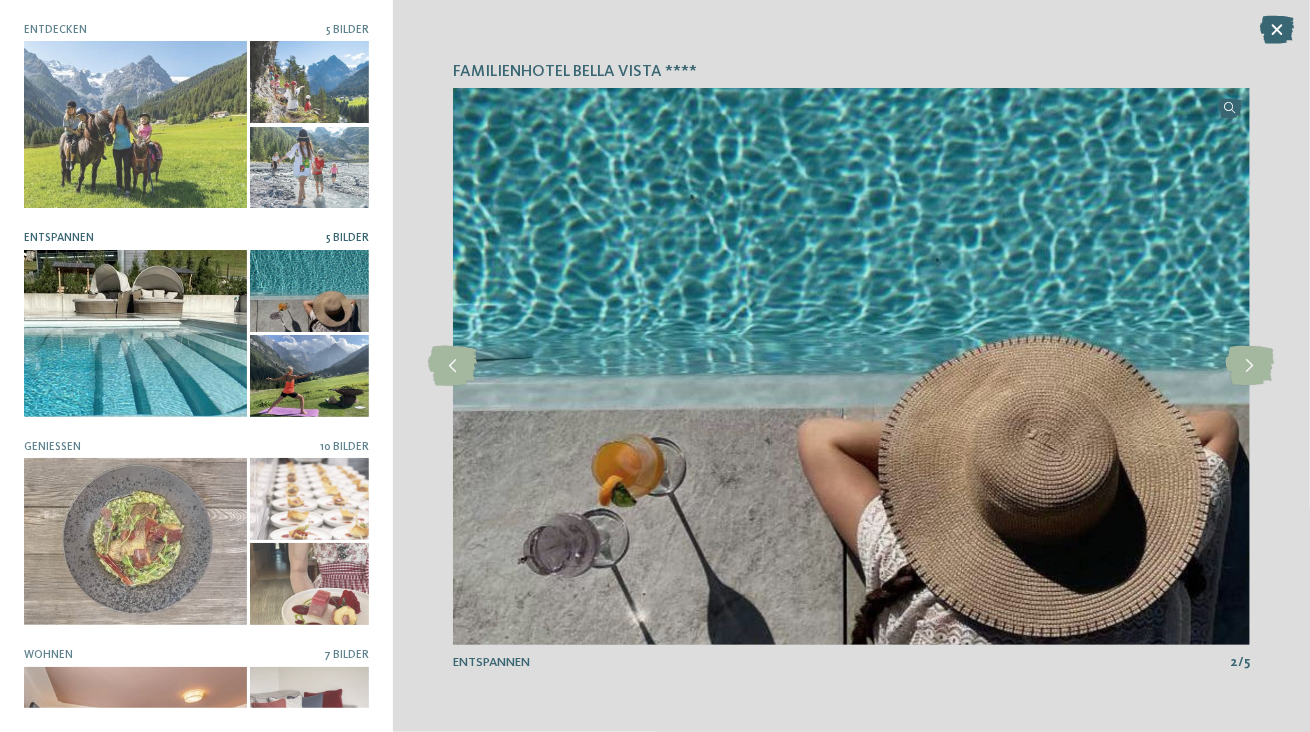 click at bounding box center (1277, 30) 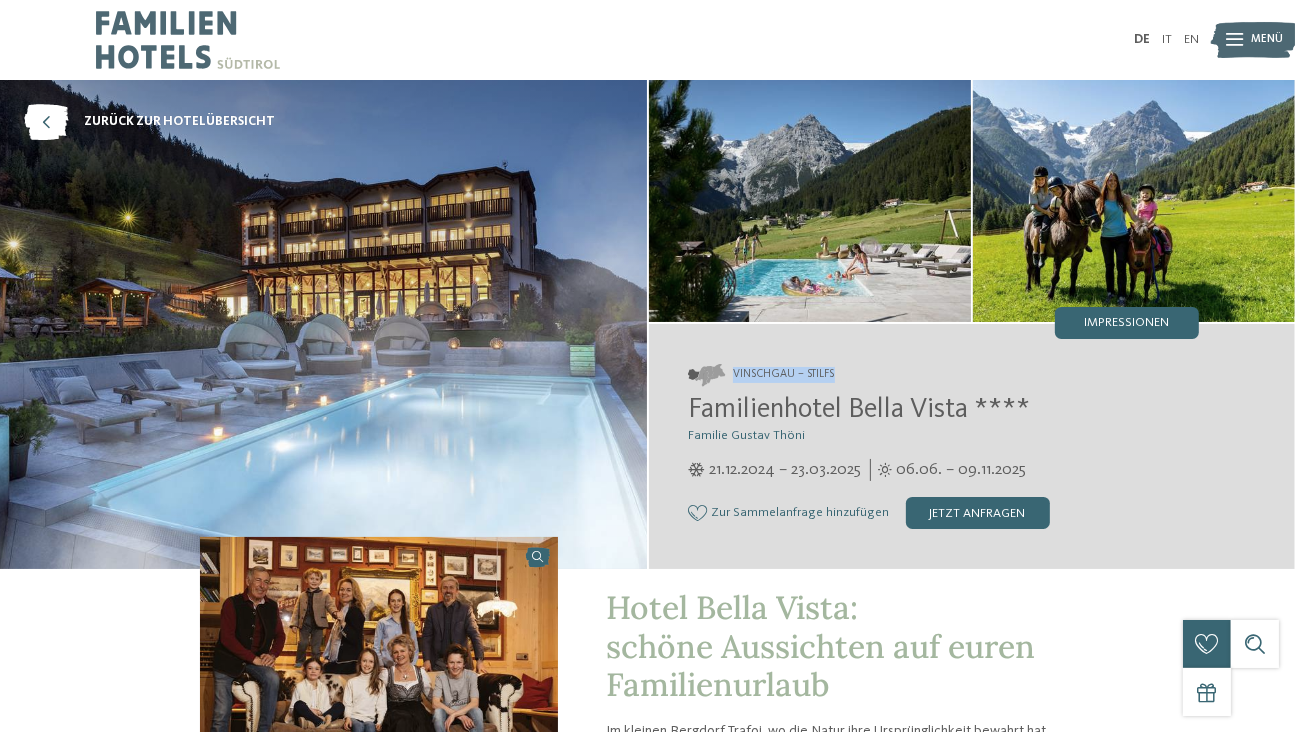 drag, startPoint x: 732, startPoint y: 367, endPoint x: 843, endPoint y: 375, distance: 111.28792 